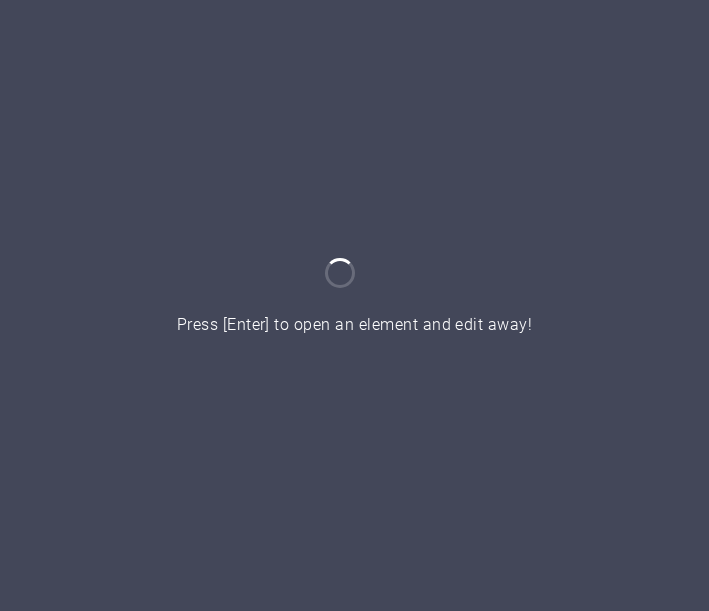 scroll, scrollTop: 0, scrollLeft: 0, axis: both 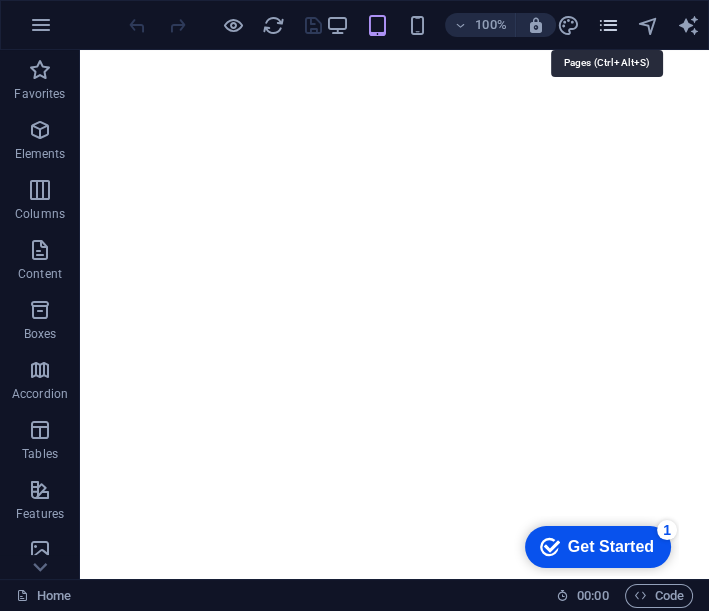 click at bounding box center (608, 25) 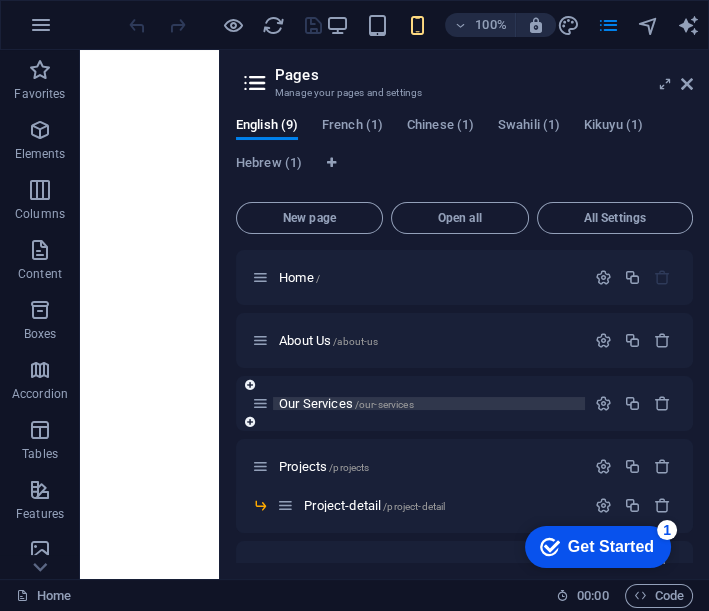 click on "Our Services /our-services" at bounding box center [346, 403] 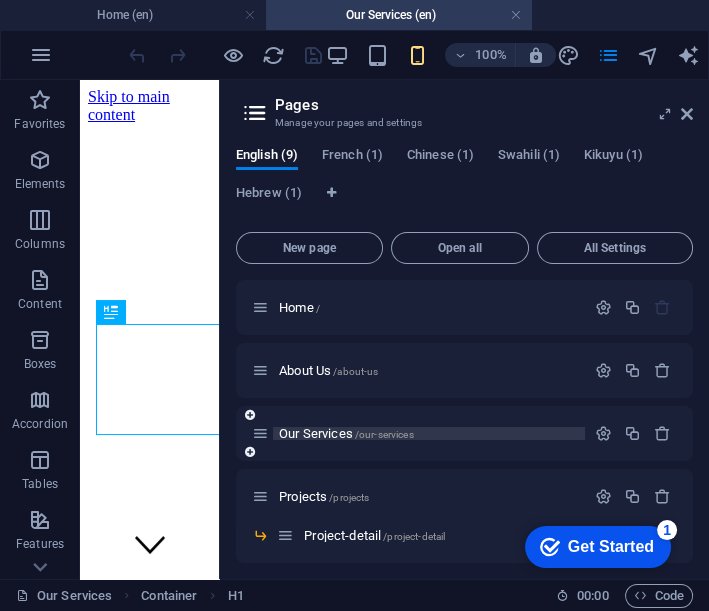 scroll, scrollTop: 553, scrollLeft: 0, axis: vertical 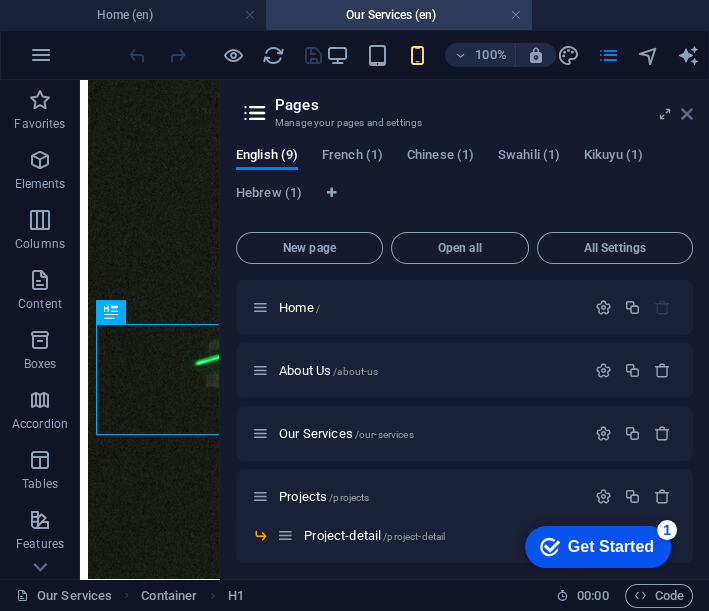 click at bounding box center (687, 114) 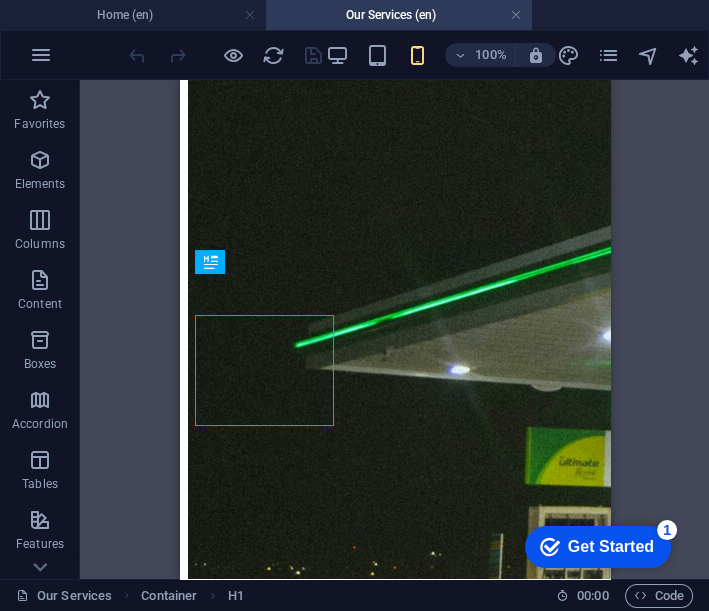 scroll, scrollTop: 562, scrollLeft: 0, axis: vertical 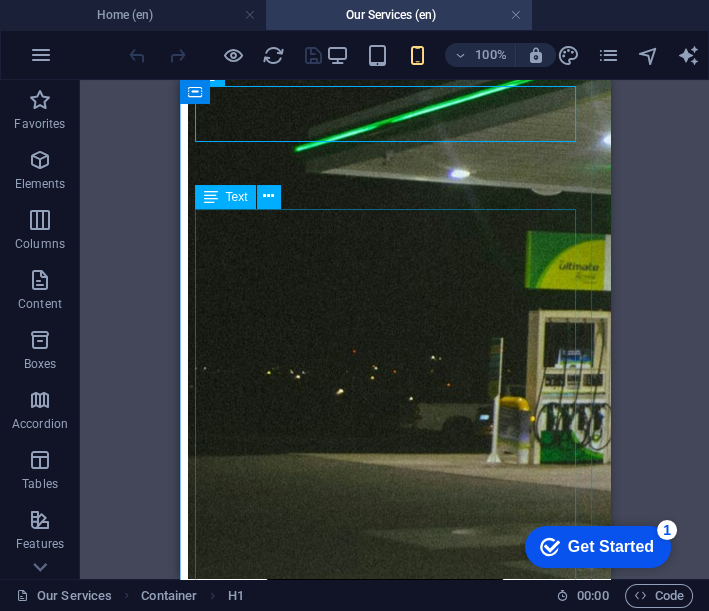 click on "''Our Services''    Smart technology meets dependable protection. Here’s how we keep your environment secure and efficient: 🔍 ''CCTV Installation & Maintenance''    High-definition IP and analog cameras   Night vision, motion detection & remote viewing   System upgrades, diagnostics, and repairs   ☀️ ''Solar Energy Systems (Backup, Hybrid, Grid-Tied)''    Backup power solutions for homes & businesses   Hybrid and off-grid solar setups   Inverter installations & battery optimization   Designed for reliability, sized to your needs   🚨 ''Alarm Systems & Intrusion Detection''    Motion and perimeter sensors   Indoor/outdoor sirens and panic buttons   Wireless and wired options with app integration   🔐 ''Biometric Access Control & Time Attendance''    - Fingerprint, facial recognition & RFID scanners   - Time attendance tracking and reporting   - School, office, and gated community deployment   📱 ''Smart Monitoring & Integration''    - Mobile app control for all systems" at bounding box center [394, 2999] 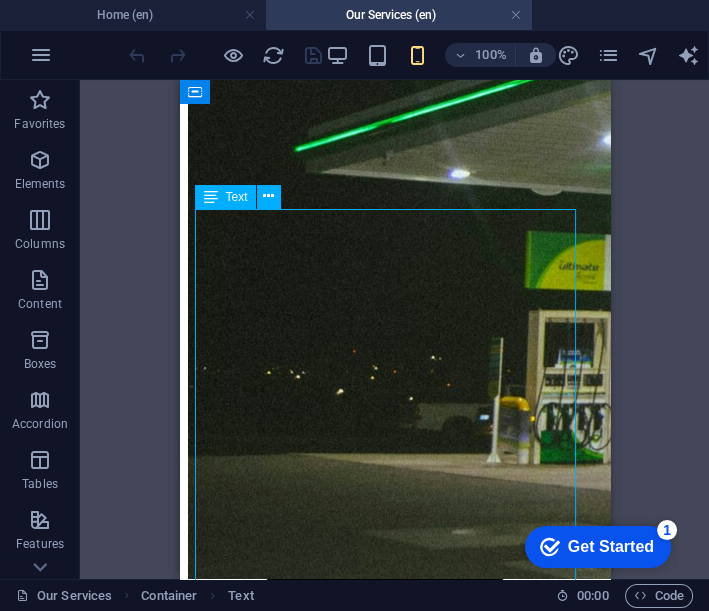click on "''Our Services''    Smart technology meets dependable protection. Here’s how we keep your environment secure and efficient: 🔍 ''CCTV Installation & Maintenance''    High-definition IP and analog cameras   Night vision, motion detection & remote viewing   System upgrades, diagnostics, and repairs   ☀️ ''Solar Energy Systems (Backup, Hybrid, Grid-Tied)''    Backup power solutions for homes & businesses   Hybrid and off-grid solar setups   Inverter installations & battery optimization   Designed for reliability, sized to your needs   🚨 ''Alarm Systems & Intrusion Detection''    Motion and perimeter sensors   Indoor/outdoor sirens and panic buttons   Wireless and wired options with app integration   🔐 ''Biometric Access Control & Time Attendance''    - Fingerprint, facial recognition & RFID scanners   - Time attendance tracking and reporting   - School, office, and gated community deployment   📱 ''Smart Monitoring & Integration''    - Mobile app control for all systems" at bounding box center [394, 2999] 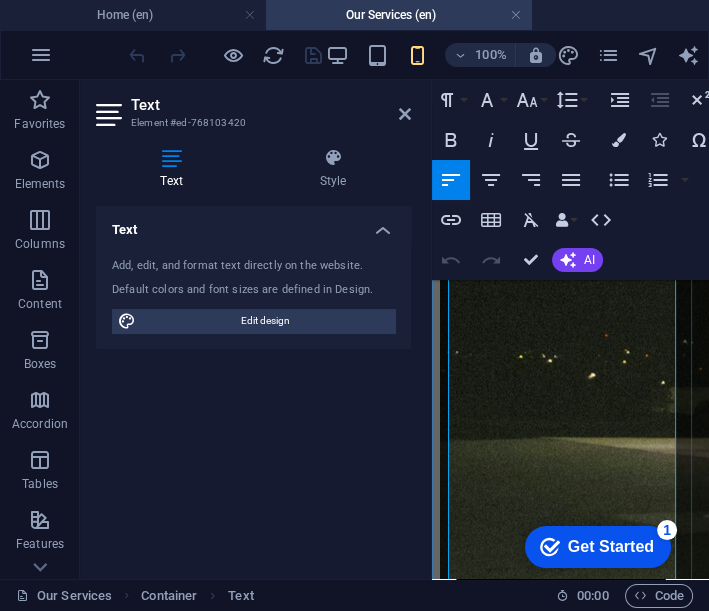 click on "Smart technology meets dependable protection. Here’s how we keep your environment secure and efficient:" at bounding box center (570, 1775) 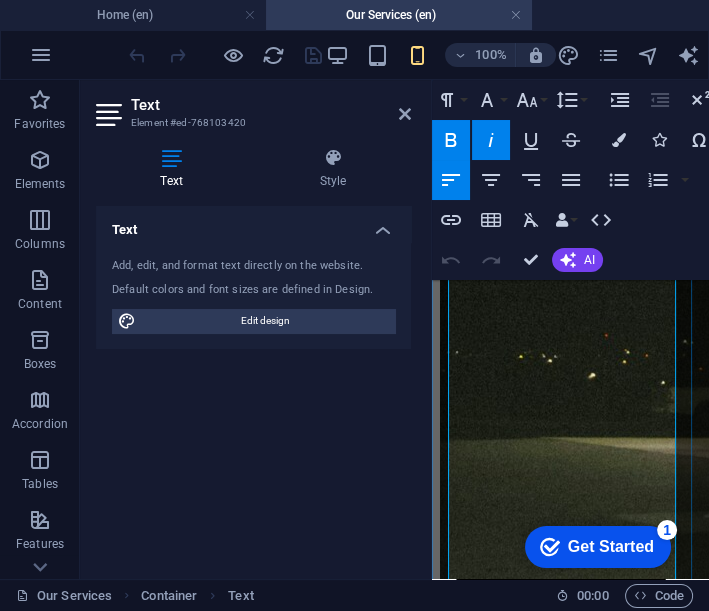 drag, startPoint x: 454, startPoint y: 287, endPoint x: 512, endPoint y: 363, distance: 95.60335 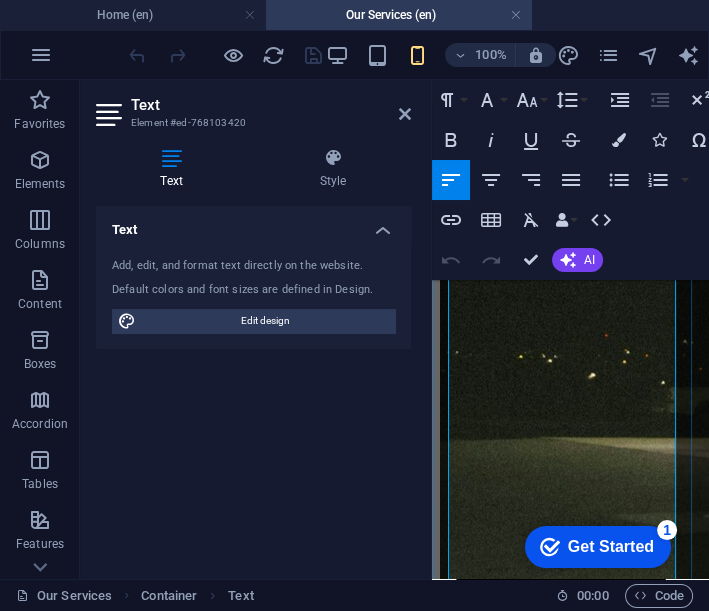drag, startPoint x: 451, startPoint y: 290, endPoint x: 513, endPoint y: 367, distance: 98.85848 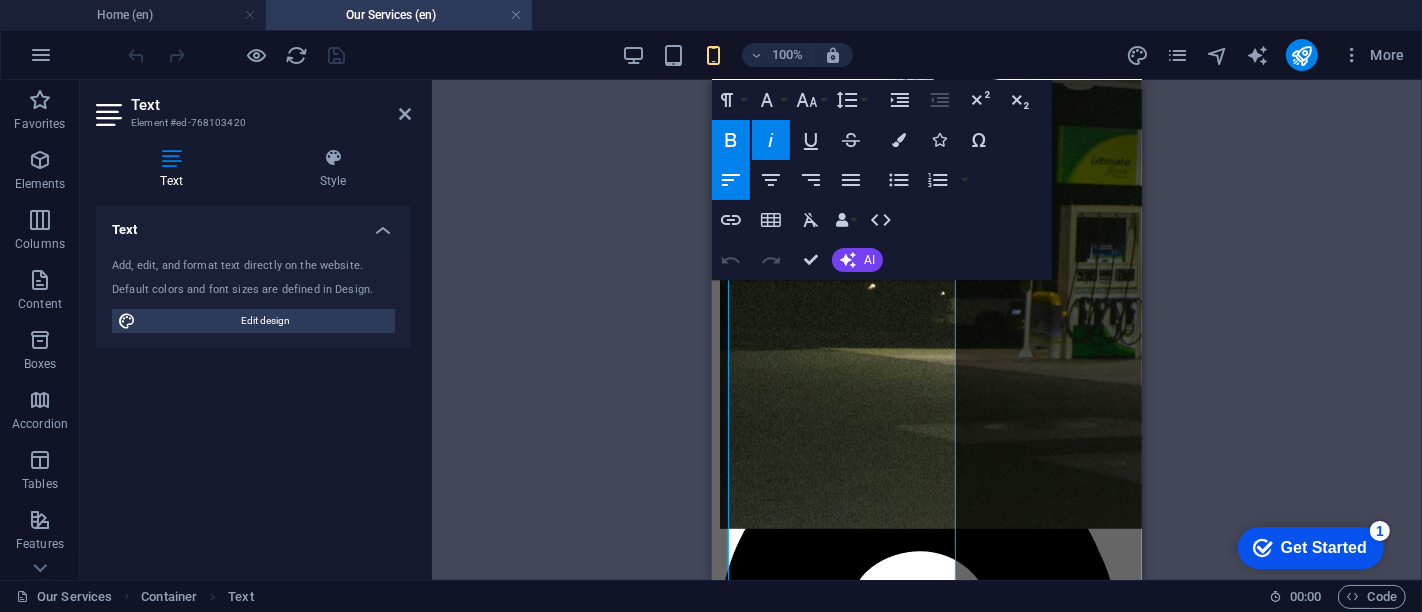 scroll, scrollTop: 838, scrollLeft: 0, axis: vertical 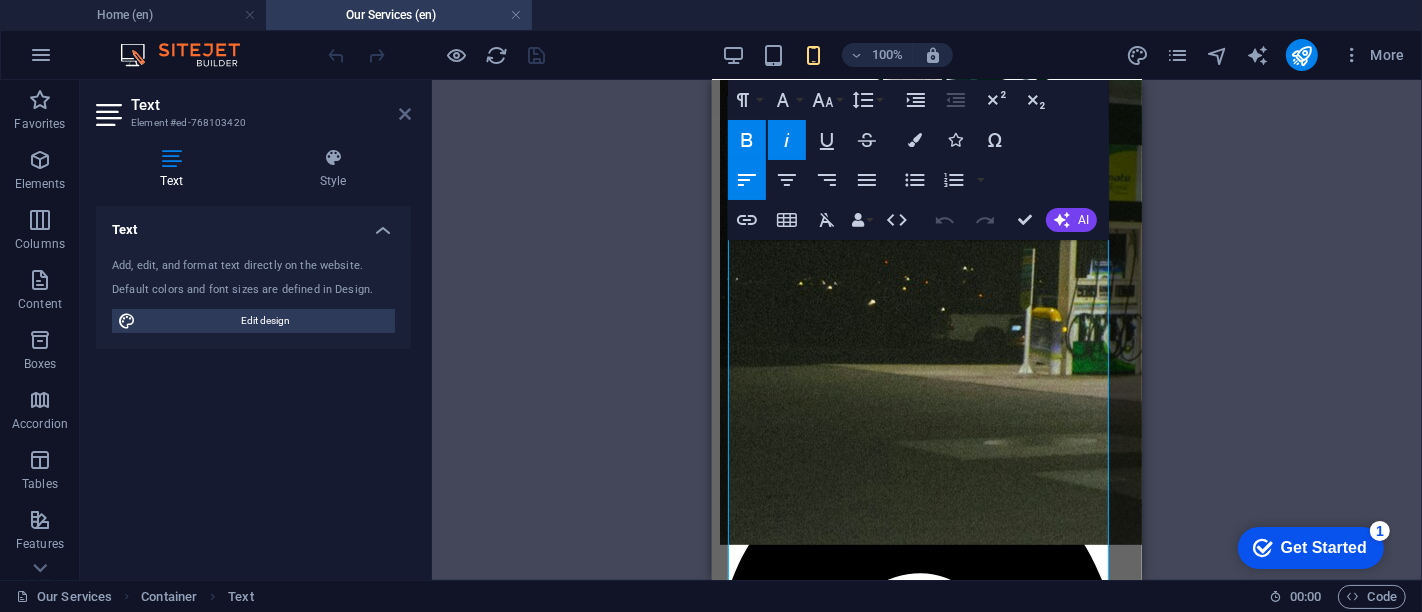 click at bounding box center [405, 114] 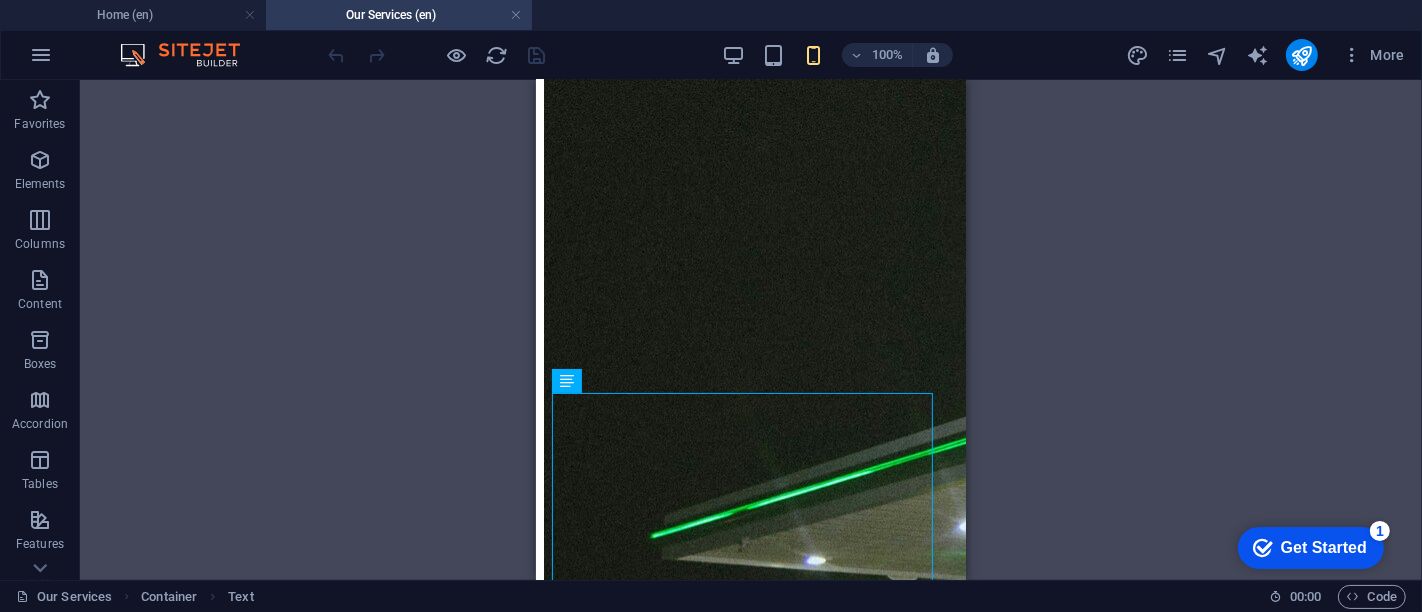 scroll, scrollTop: 565, scrollLeft: 0, axis: vertical 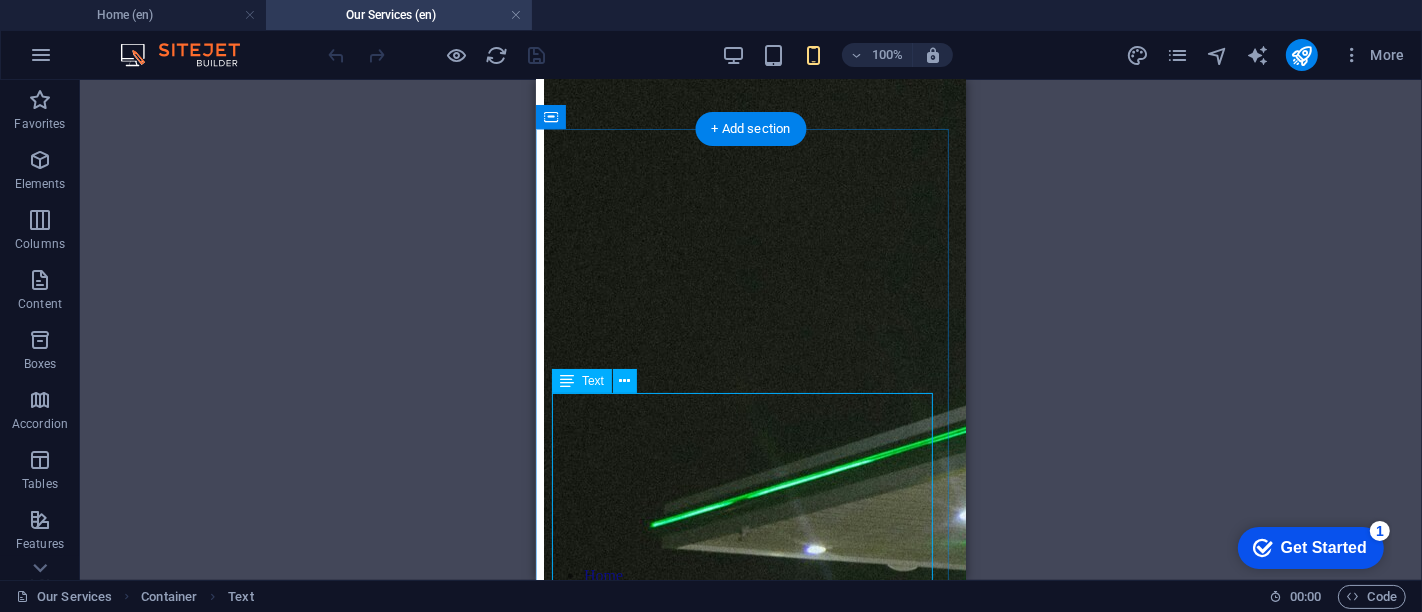 click on "''Our Services''    Smart technology meets dependable protection. Here’s how we keep your environment secure and efficient: 🔍 ''CCTV Installation & Maintenance''    High-definition IP and analog cameras   Night vision, motion detection & remote viewing   System upgrades, diagnostics, and repairs   ☀️ ''Solar Energy Systems (Backup, Hybrid, Grid-Tied)''    Backup power solutions for homes & businesses   Hybrid and off-grid solar setups   Inverter installations & battery optimization   Designed for reliability, sized to your needs   🚨 ''Alarm Systems & Intrusion Detection''    Motion and perimeter sensors   Indoor/outdoor sirens and panic buttons   Wireless and wired options with app integration   🔐 ''Biometric Access Control & Time Attendance''    - Fingerprint, facial recognition & RFID scanners   - Time attendance tracking and reporting   - School, office, and gated community deployment   📱 ''Smart Monitoring & Integration''    - Mobile app control for all systems" at bounding box center [750, 3183] 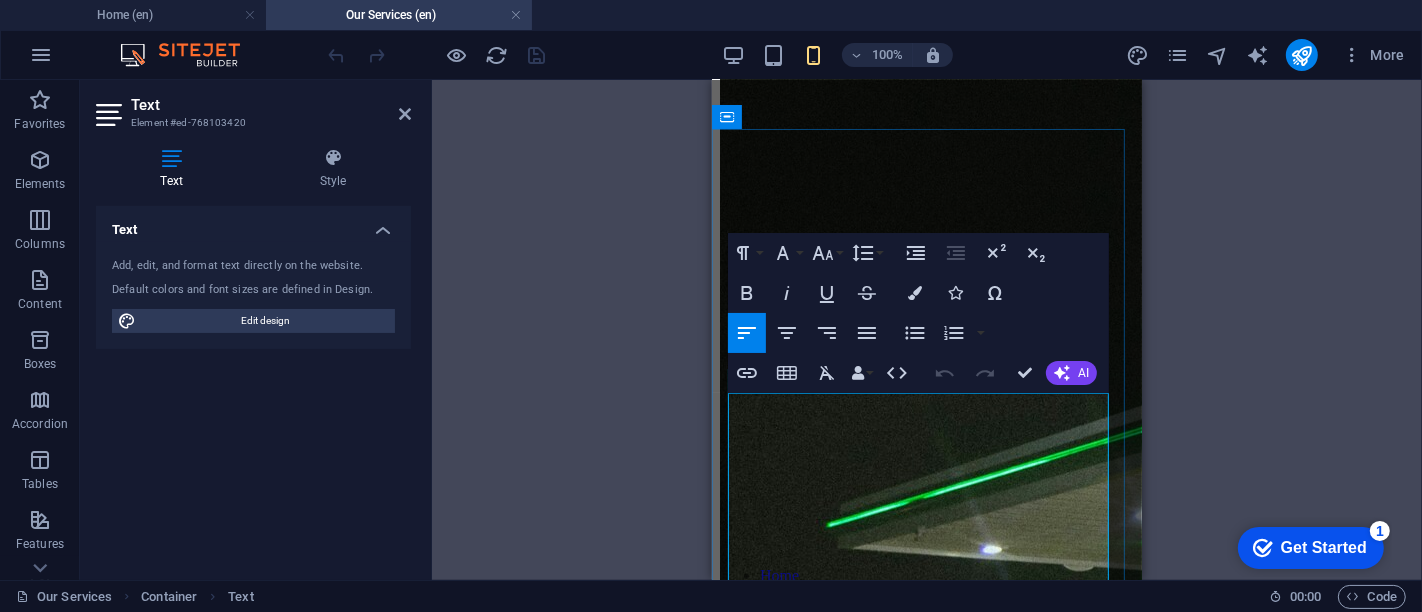 click at bounding box center [926, 2413] 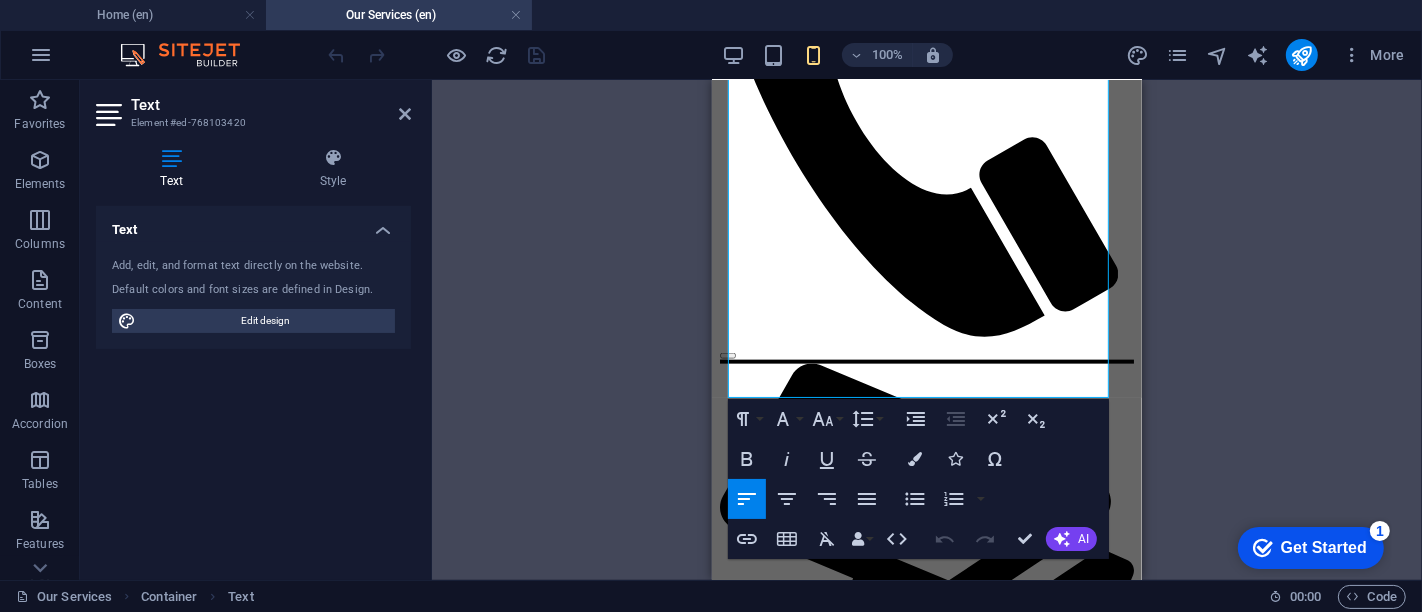 scroll, scrollTop: 1894, scrollLeft: 0, axis: vertical 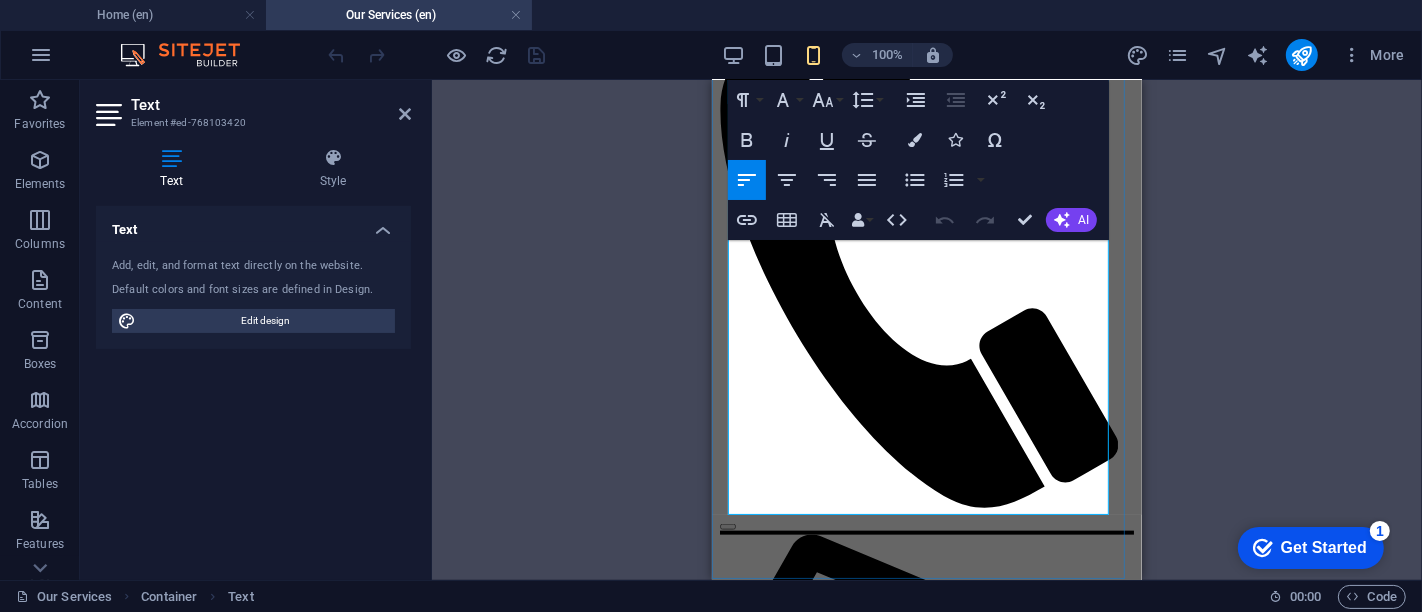 drag, startPoint x: 741, startPoint y: 403, endPoint x: 964, endPoint y: 497, distance: 242.00206 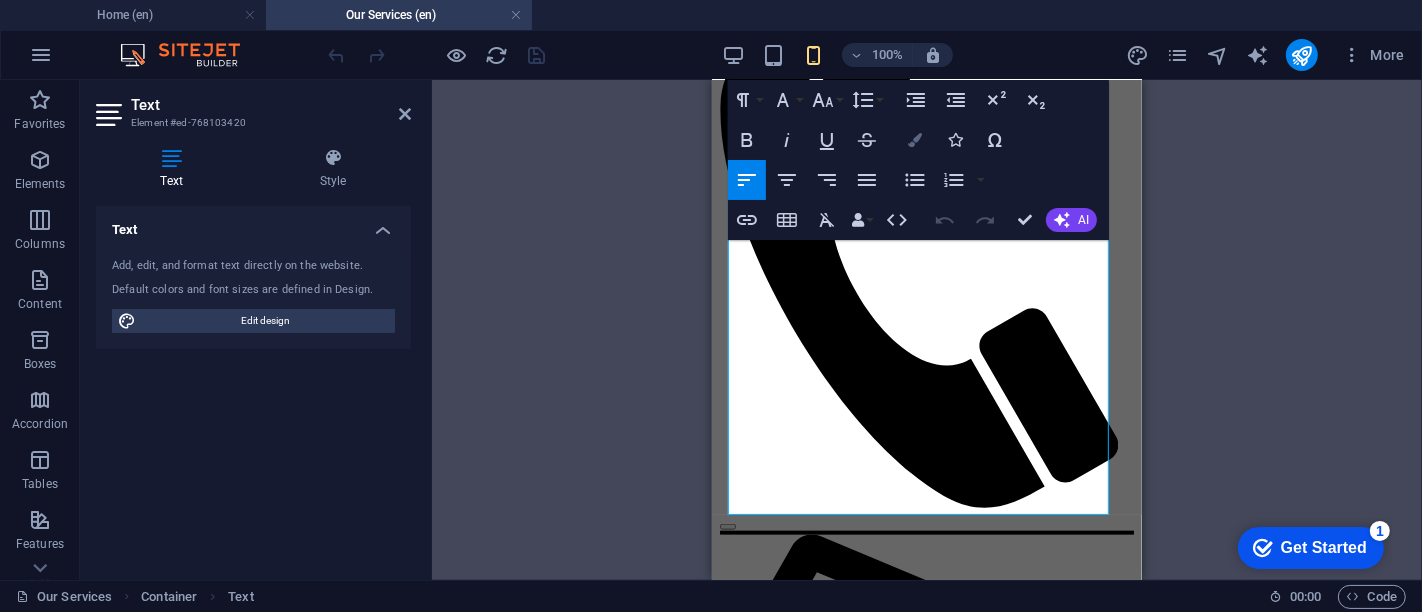click at bounding box center (915, 140) 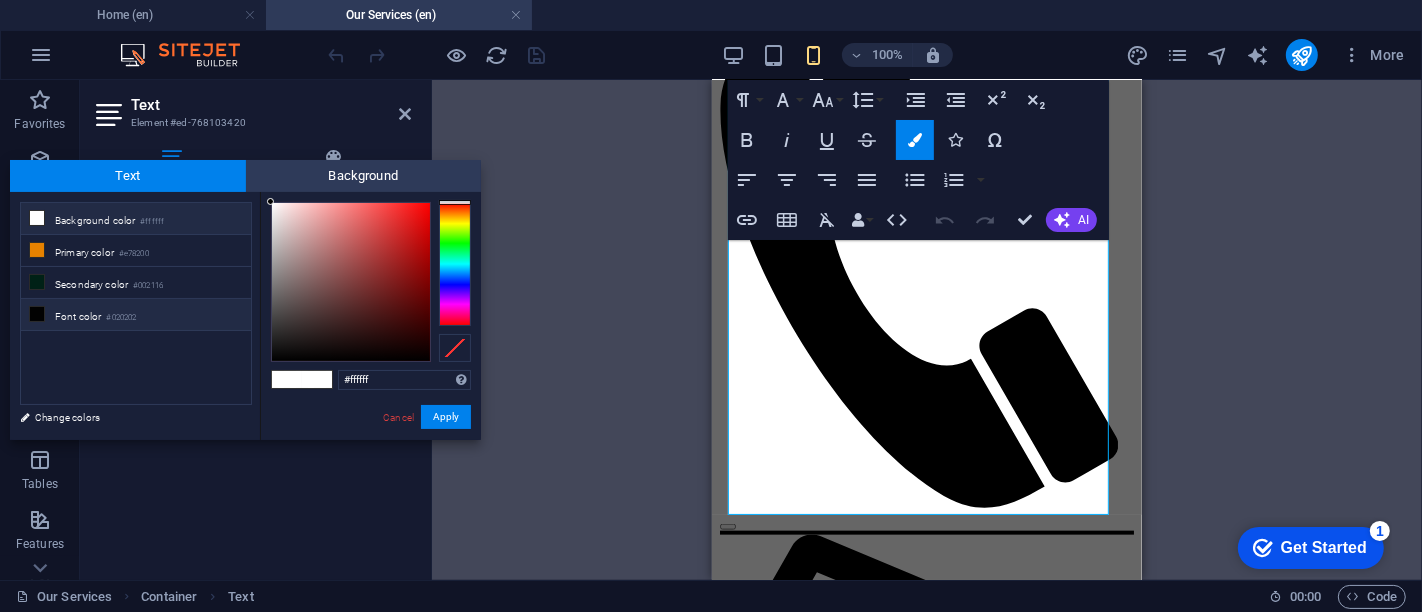 click on "Font color
#020202" at bounding box center [136, 315] 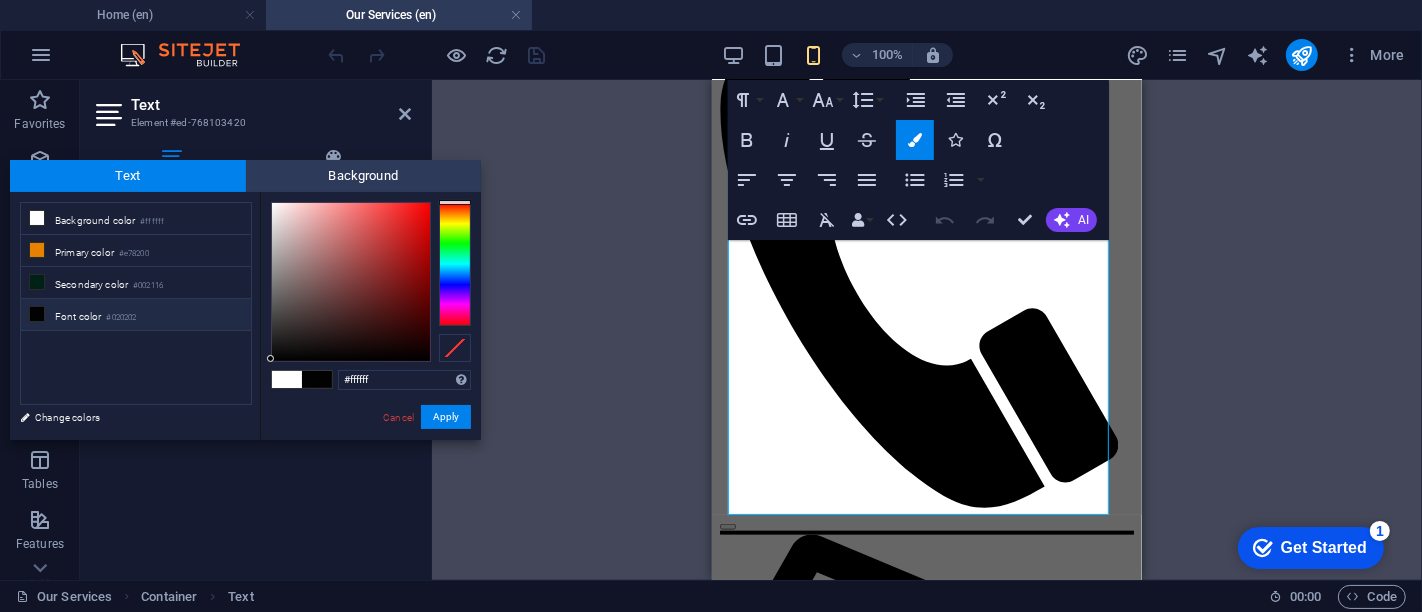 type on "#020202" 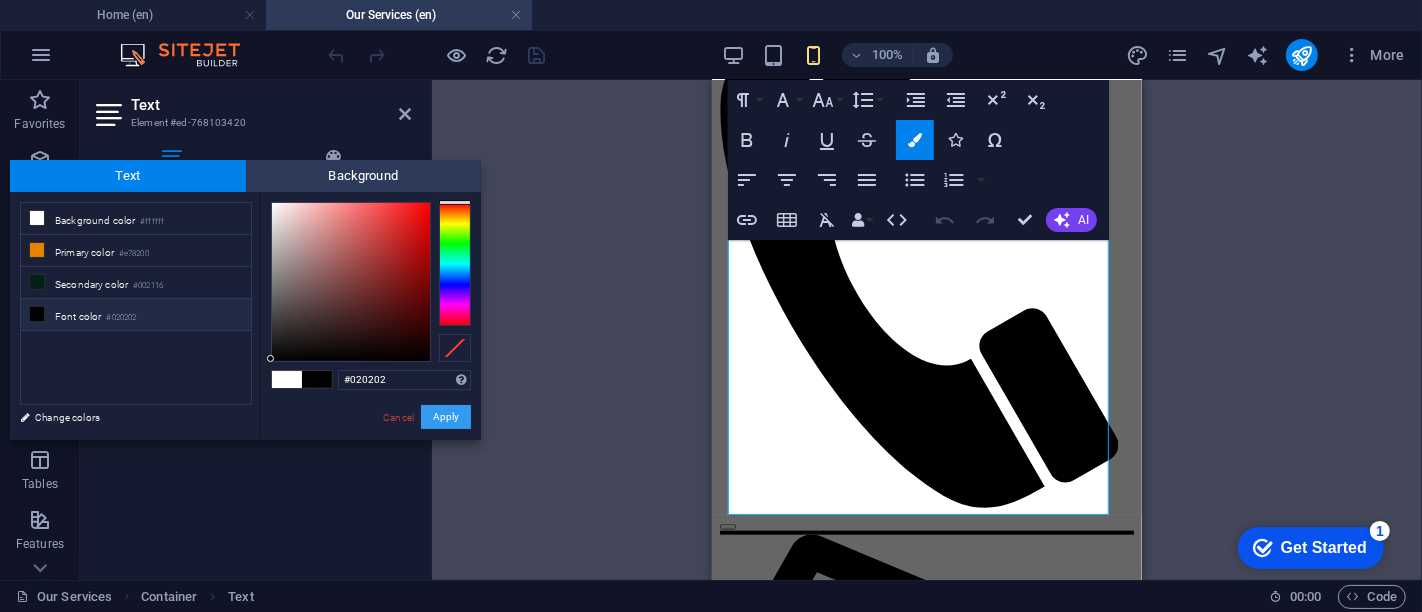 click on "Apply" at bounding box center (446, 417) 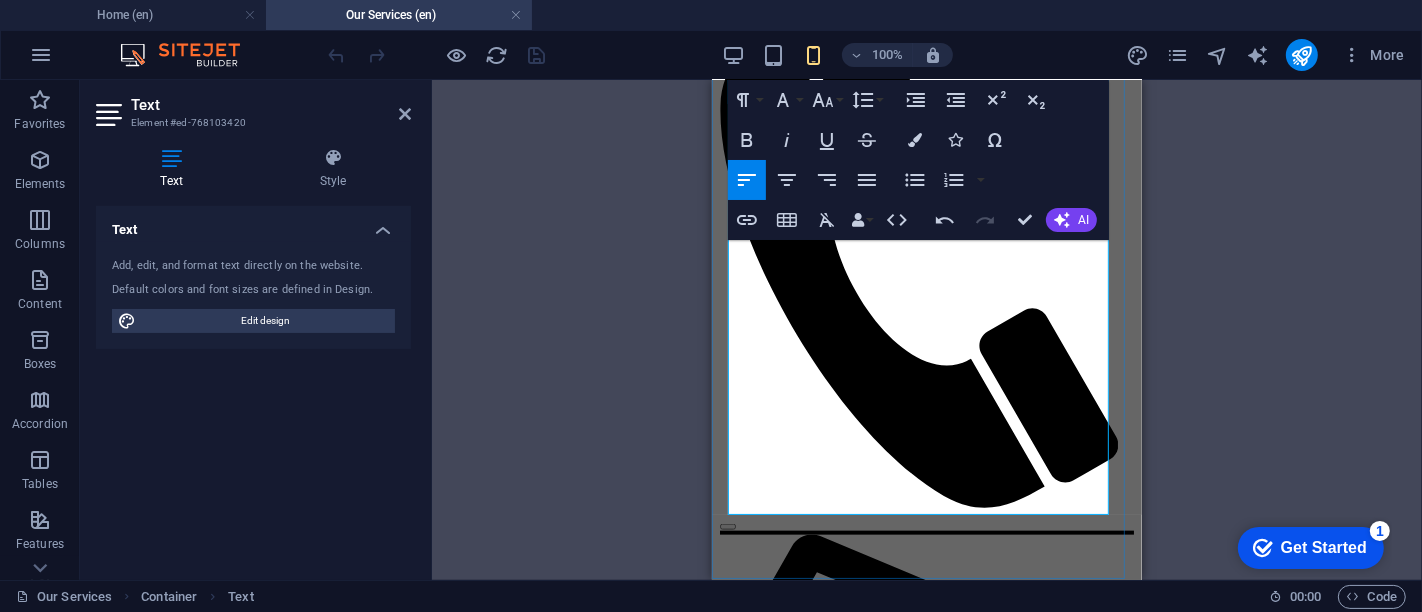click at bounding box center (926, 2556) 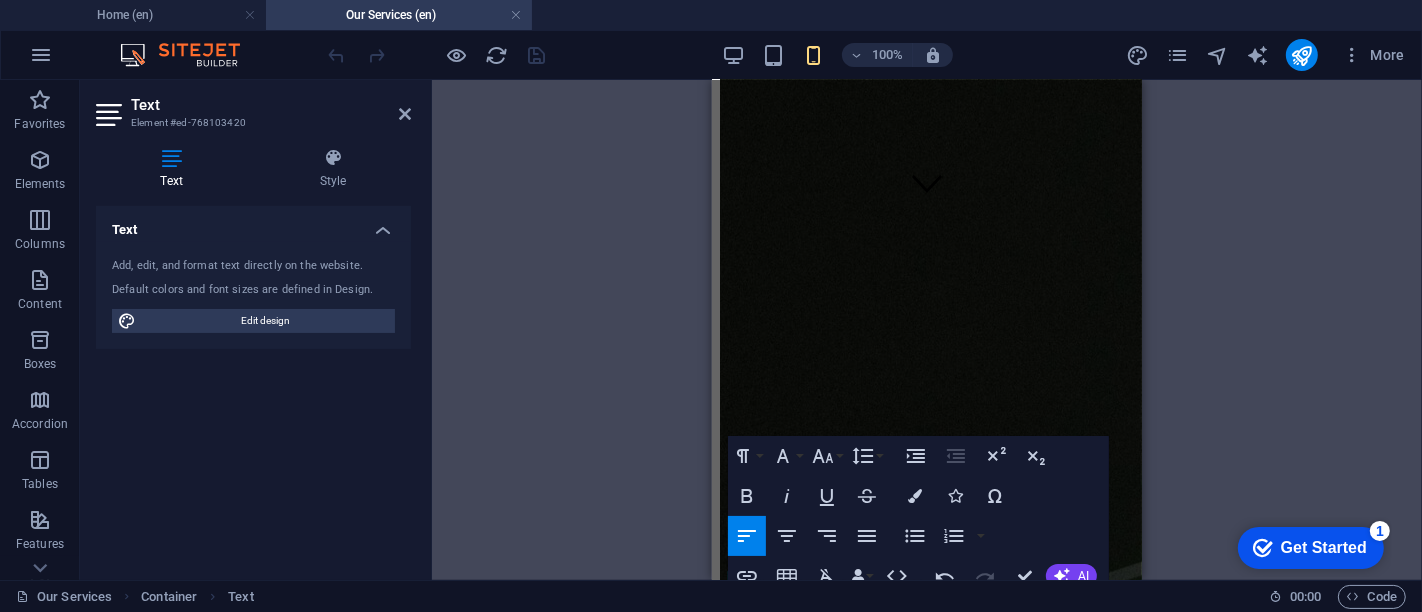 scroll, scrollTop: 373, scrollLeft: 0, axis: vertical 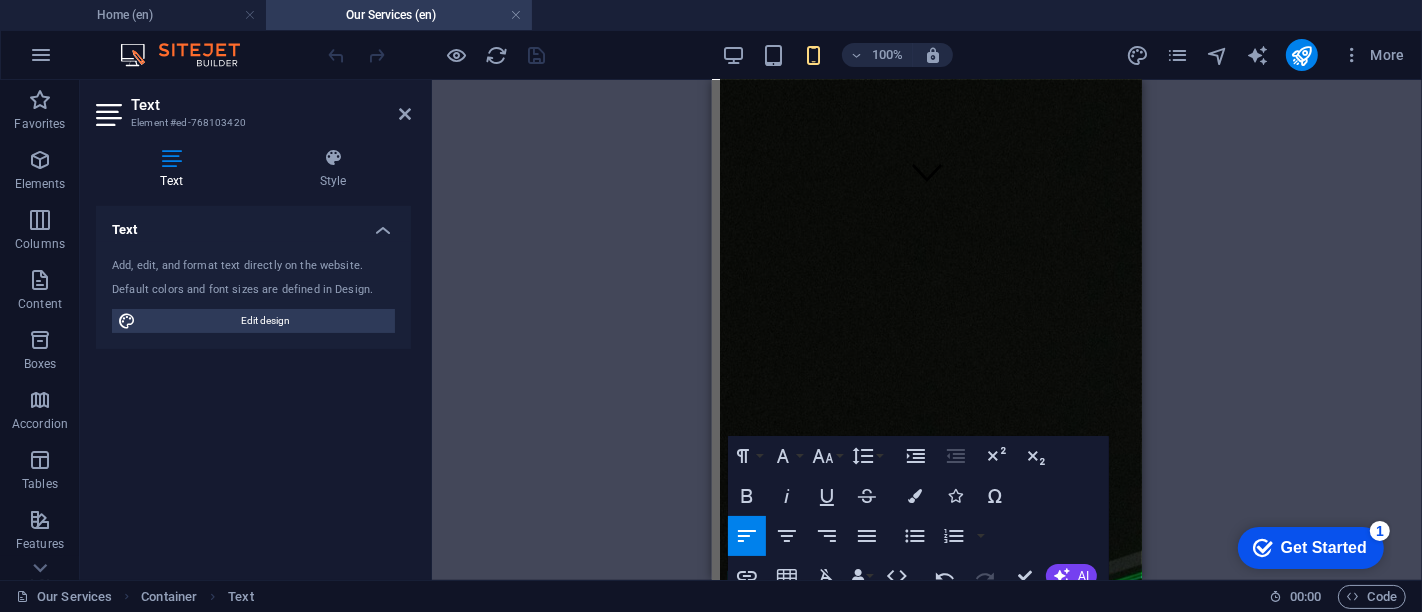 drag, startPoint x: 1130, startPoint y: 253, endPoint x: 1857, endPoint y: 227, distance: 727.4648 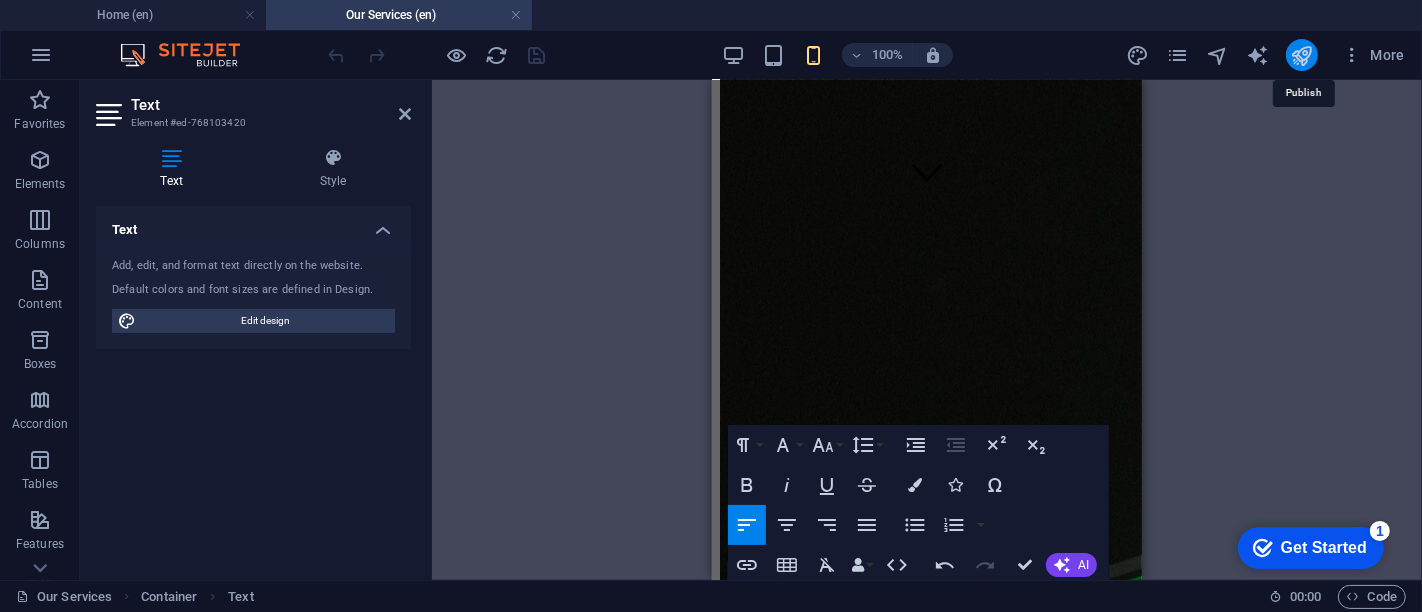 click at bounding box center [1301, 55] 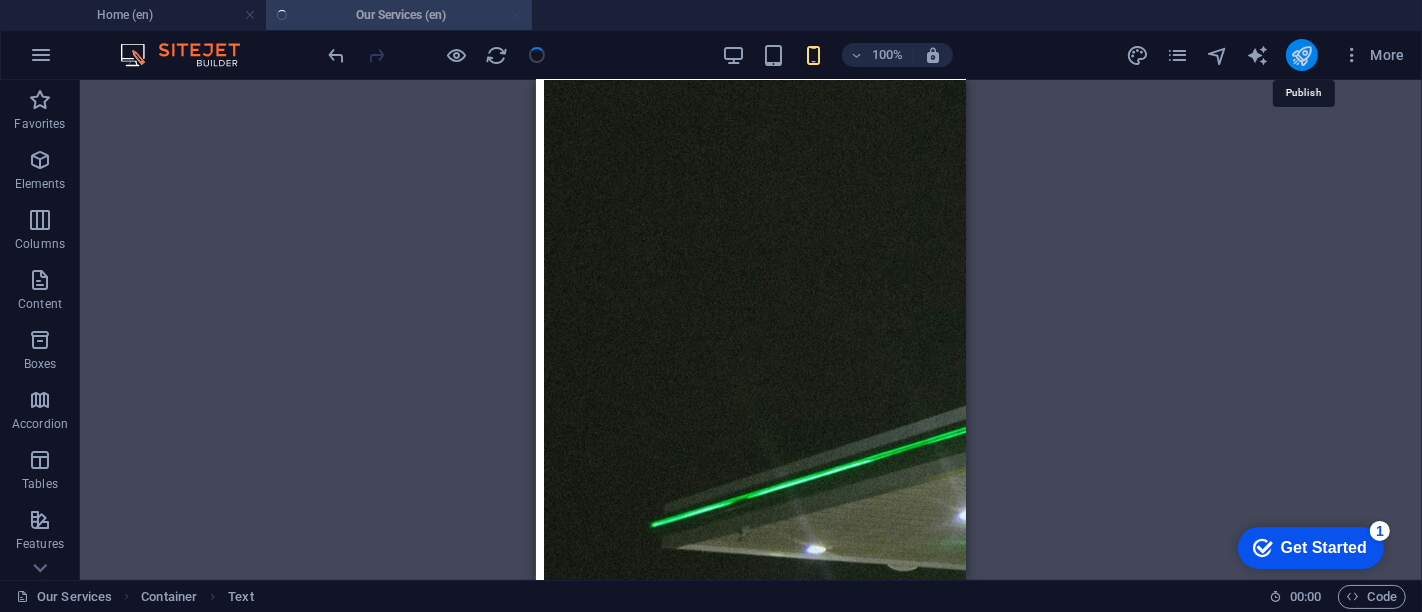 scroll, scrollTop: 1354, scrollLeft: 0, axis: vertical 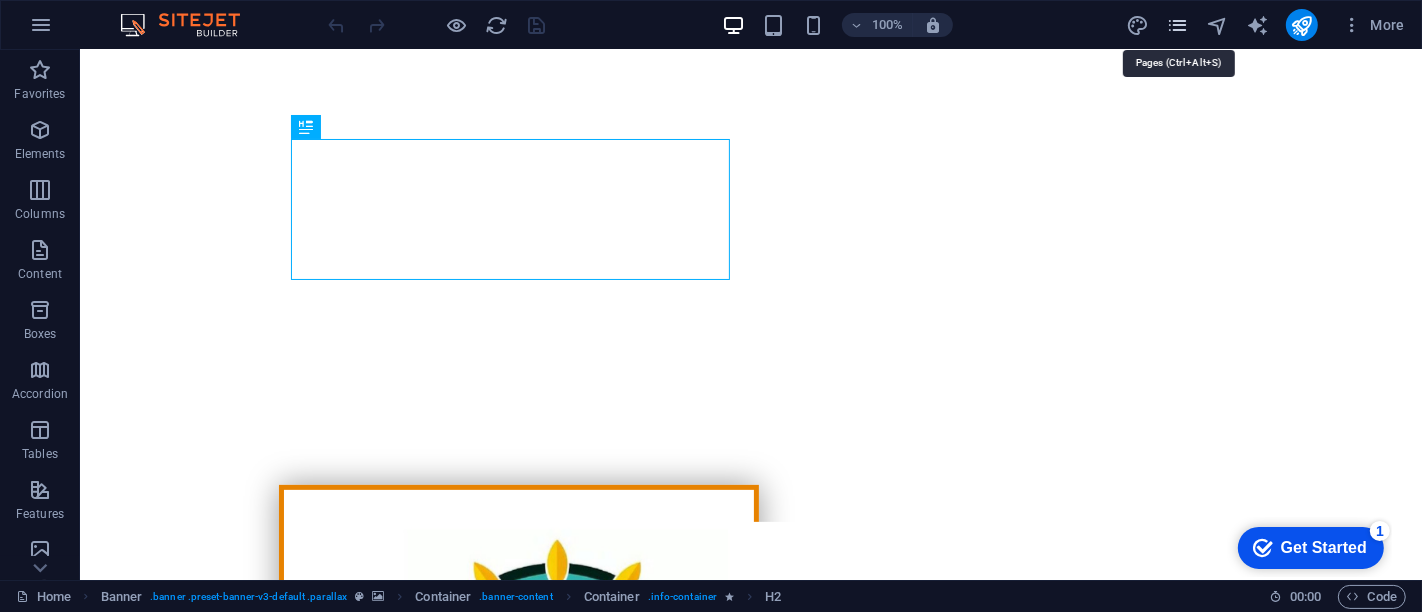 click at bounding box center (1177, 25) 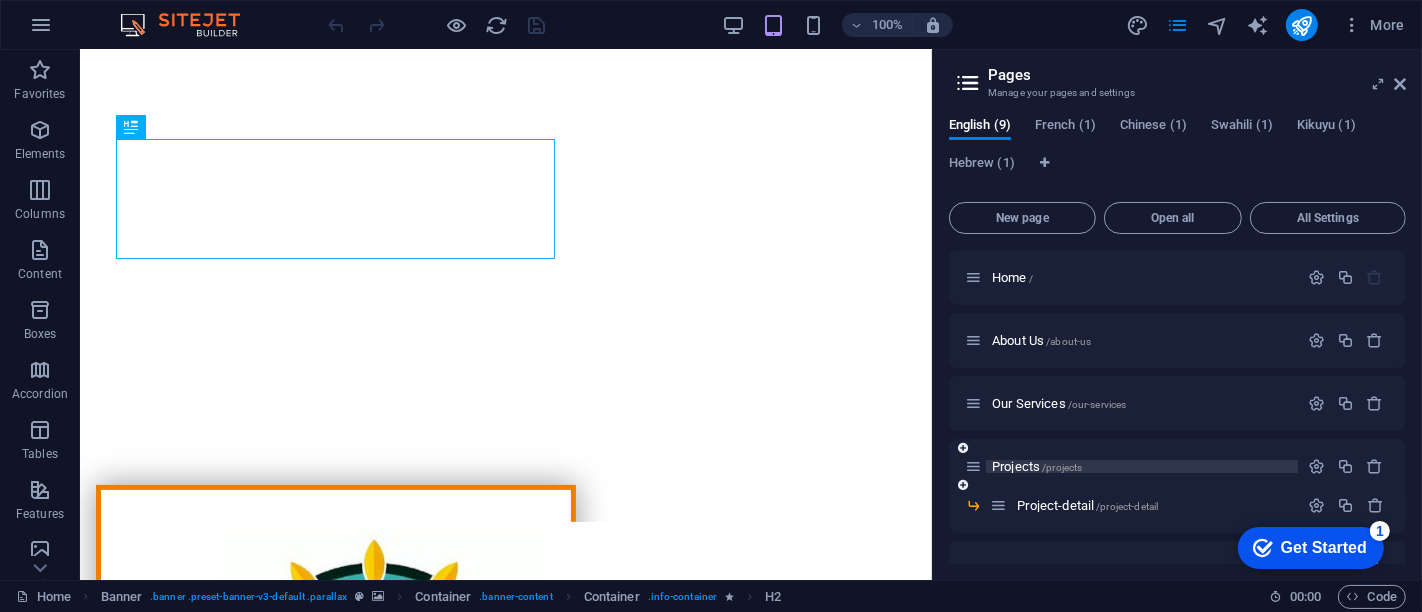 click on "Projects /projects" at bounding box center (1037, 466) 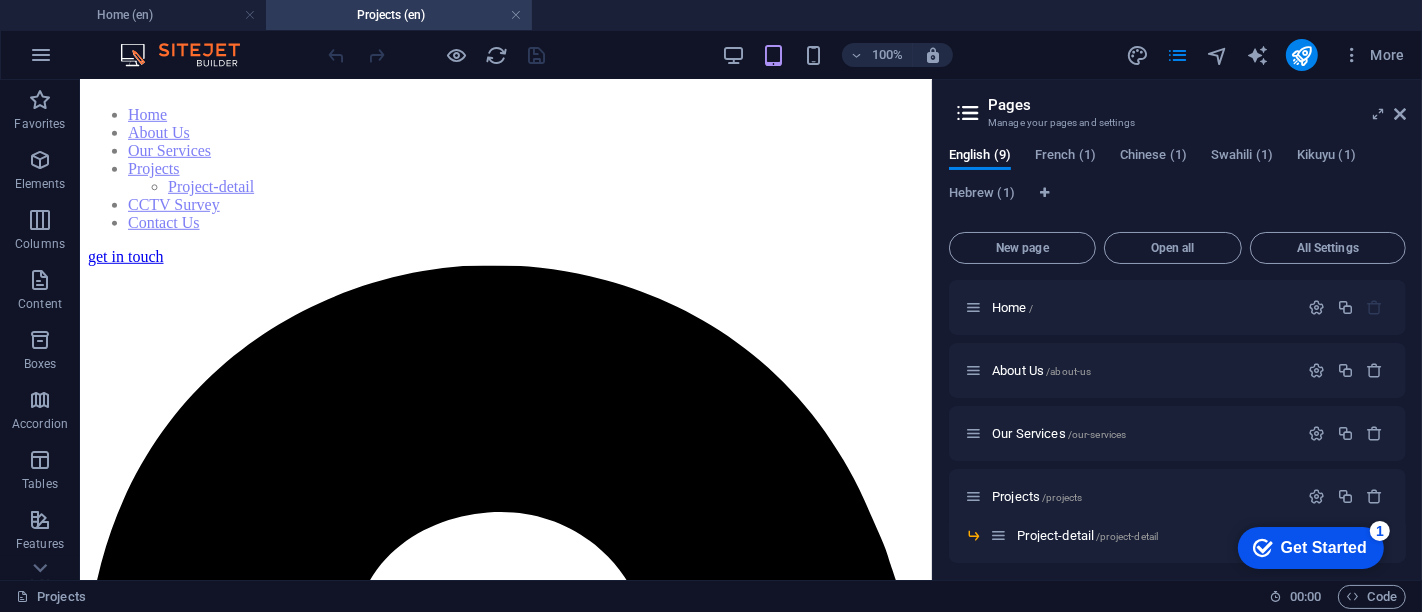 scroll, scrollTop: 1096, scrollLeft: 0, axis: vertical 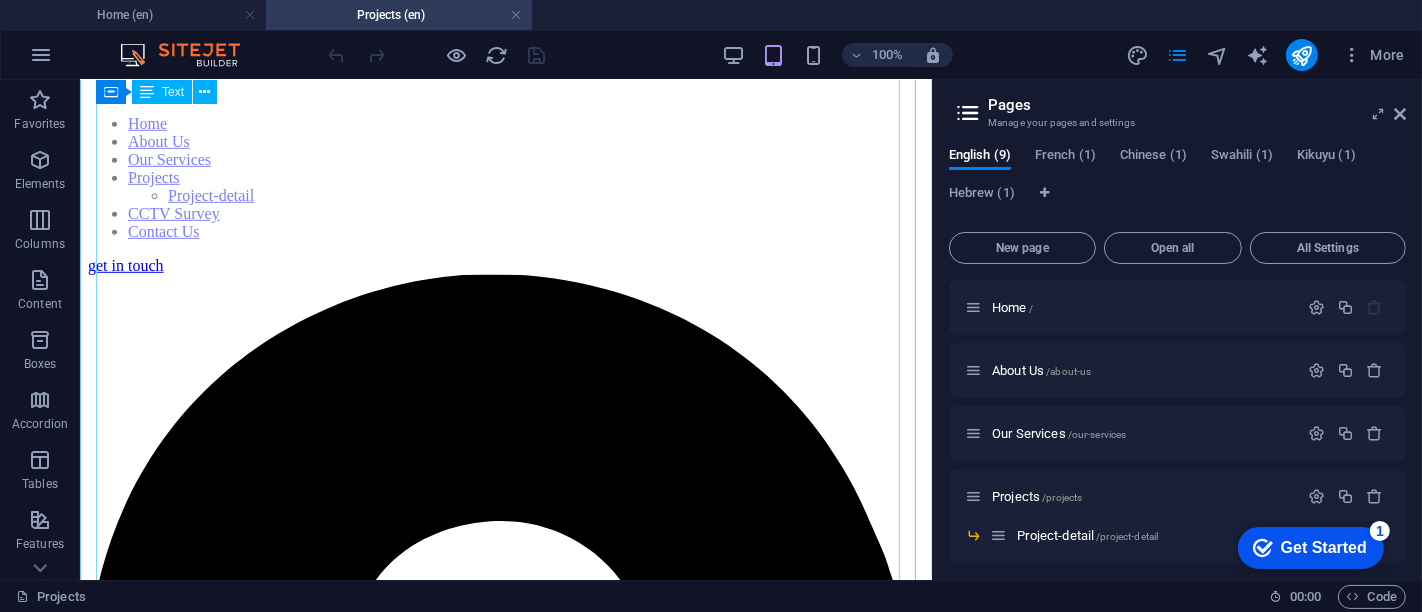 click on "At [GEOGRAPHIC_DATA] Off-Grid Solutions Ltd, we’ve delivered custom CCTV solutions across a wide spectrum of environments — from bustling urban centers to remote agricultural zones — always tailored to the client’s unique operational needs. Our systems are designed to enhance visibility, improve safety, and offer real-time control across sectors. We’ve helped secure petrol stations with discreet high-resolution cameras that monitor fuel areas, cashier booths, and entrance points, providing both theft deterrence and operational transparency. For private residences and apartment blocks, our team has installed perimeter protection, entrance view monitoring, and smart camera networks that integrate seamlessly with mobile apps for round-the-clock access.   "Real Results. Proven Protection."    Each project tells a story of transformation — from exposed vulnerabilities to secure, empowered environments. Here are some of our highlights: 📍 "Residential Estates"    - Mobile monitoring from anywhere" at bounding box center [505, 4214] 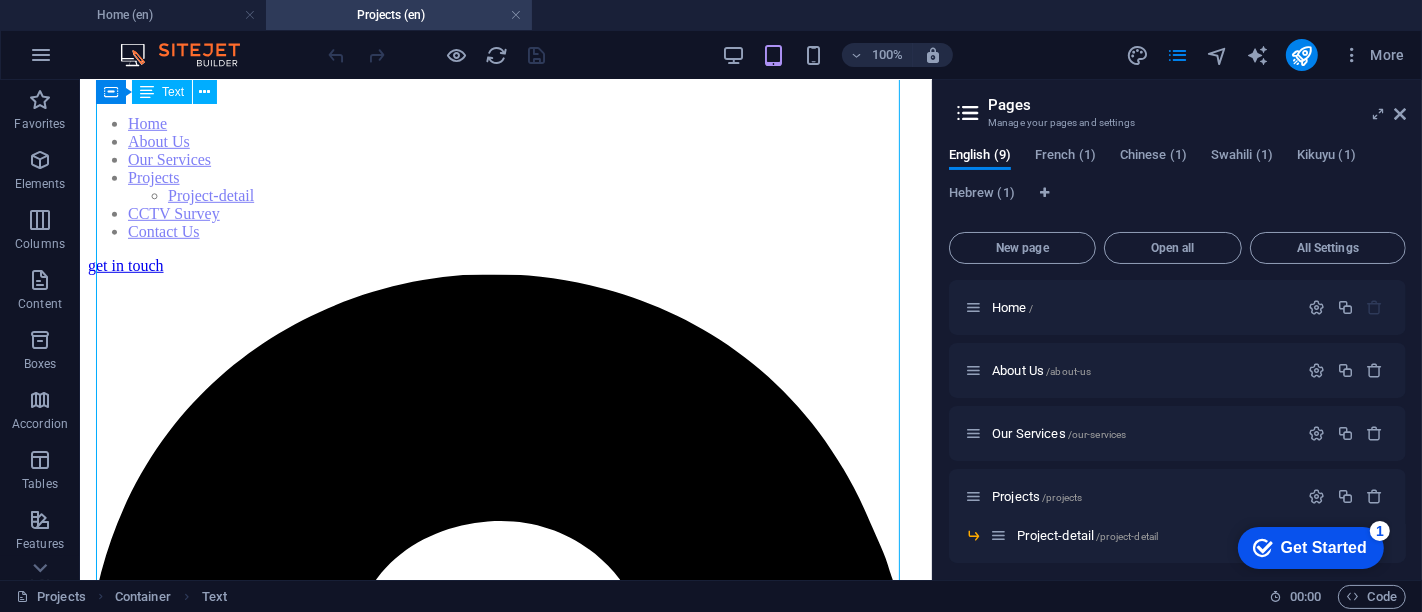 click on "At [GEOGRAPHIC_DATA] Off-Grid Solutions Ltd, we’ve delivered custom CCTV solutions across a wide spectrum of environments — from bustling urban centers to remote agricultural zones — always tailored to the client’s unique operational needs. Our systems are designed to enhance visibility, improve safety, and offer real-time control across sectors. We’ve helped secure petrol stations with discreet high-resolution cameras that monitor fuel areas, cashier booths, and entrance points, providing both theft deterrence and operational transparency. For private residences and apartment blocks, our team has installed perimeter protection, entrance view monitoring, and smart camera networks that integrate seamlessly with mobile apps for round-the-clock access.   "Real Results. Proven Protection."    Each project tells a story of transformation — from exposed vulnerabilities to secure, empowered environments. Here are some of our highlights: 📍 "Residential Estates"    - Mobile monitoring from anywhere" at bounding box center [505, 4214] 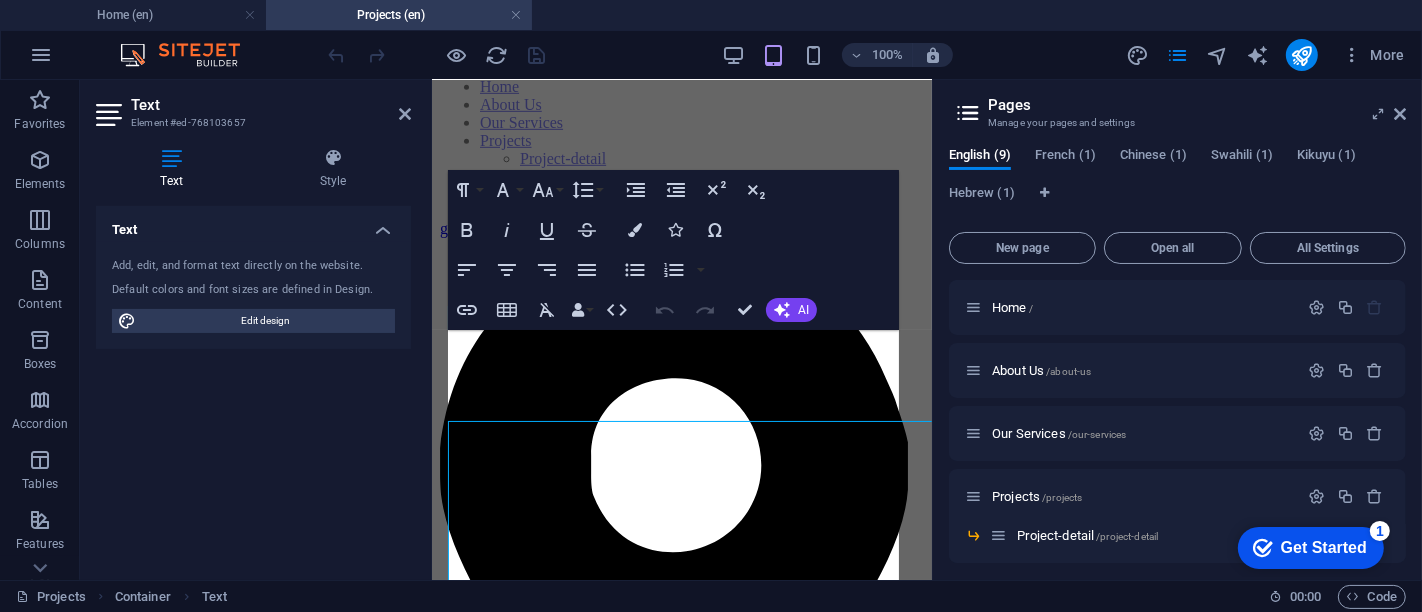scroll, scrollTop: 698, scrollLeft: 0, axis: vertical 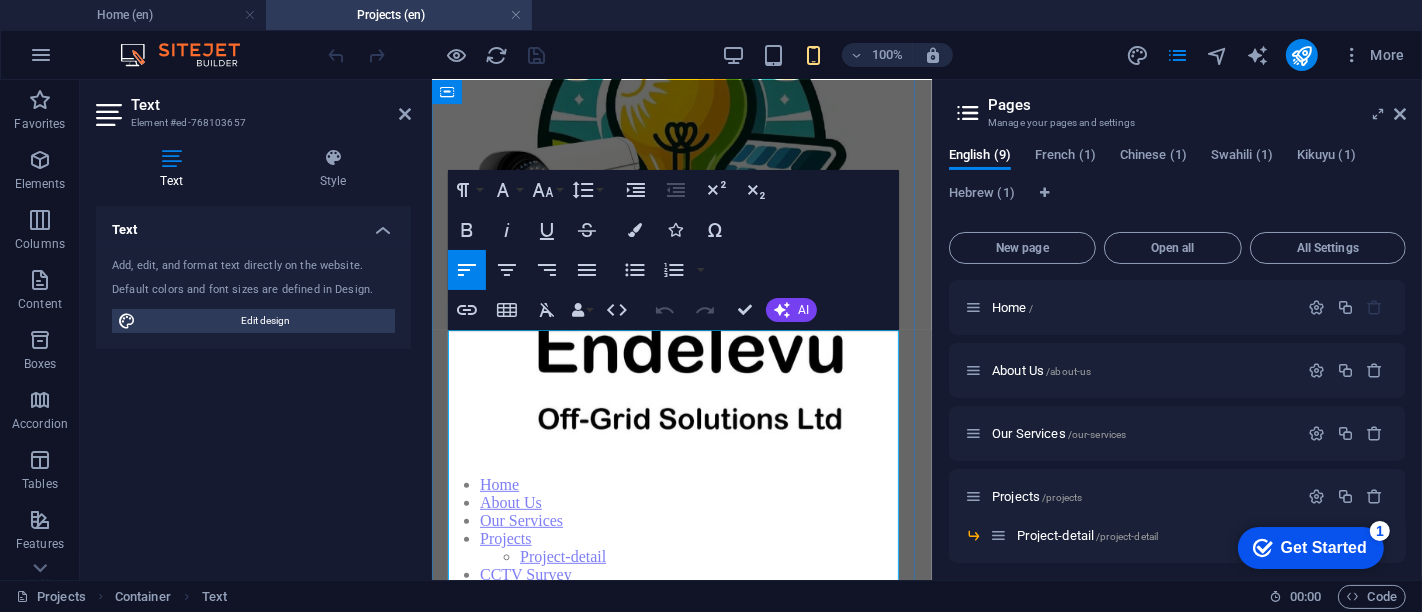 click on "At [GEOGRAPHIC_DATA] Off-Grid Solutions Ltd, we’ve delivered custom CCTV solutions across a wide spectrum of environments — from bustling urban centers to remote agricultural zones — always tailored to the client’s unique operational needs. Our systems are designed to enhance visibility, improve safety, and offer real-time control across sectors." at bounding box center (681, 2614) 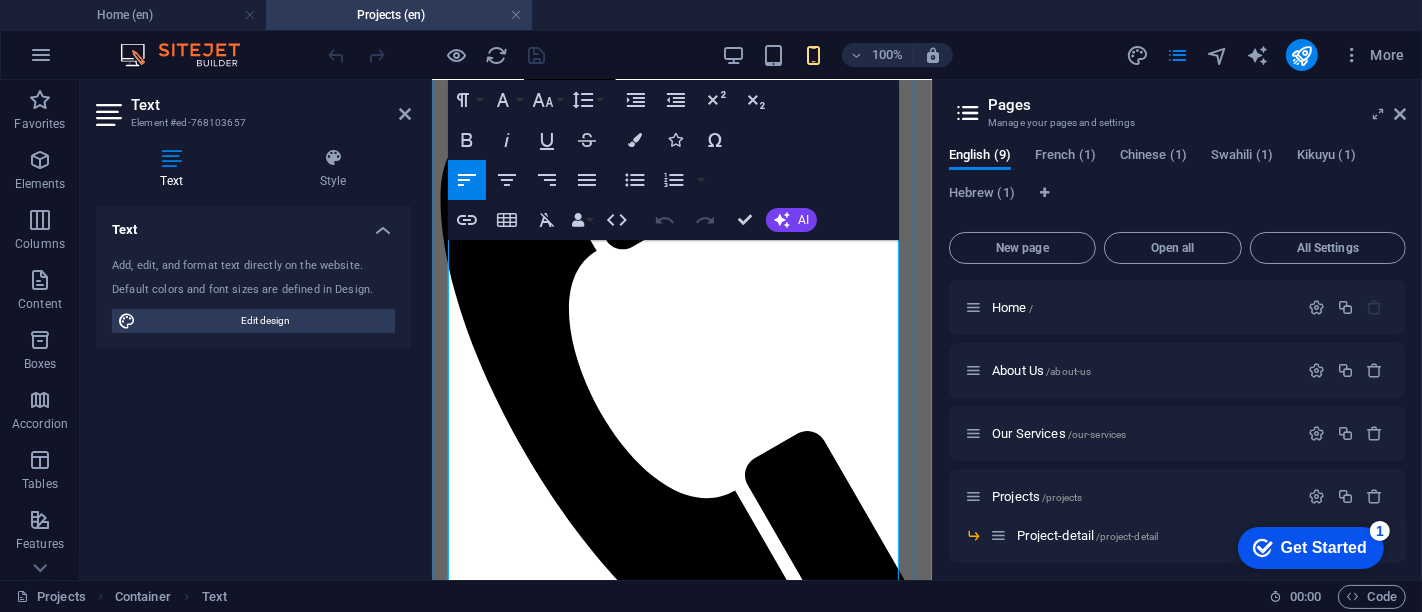 scroll, scrollTop: 1997, scrollLeft: 0, axis: vertical 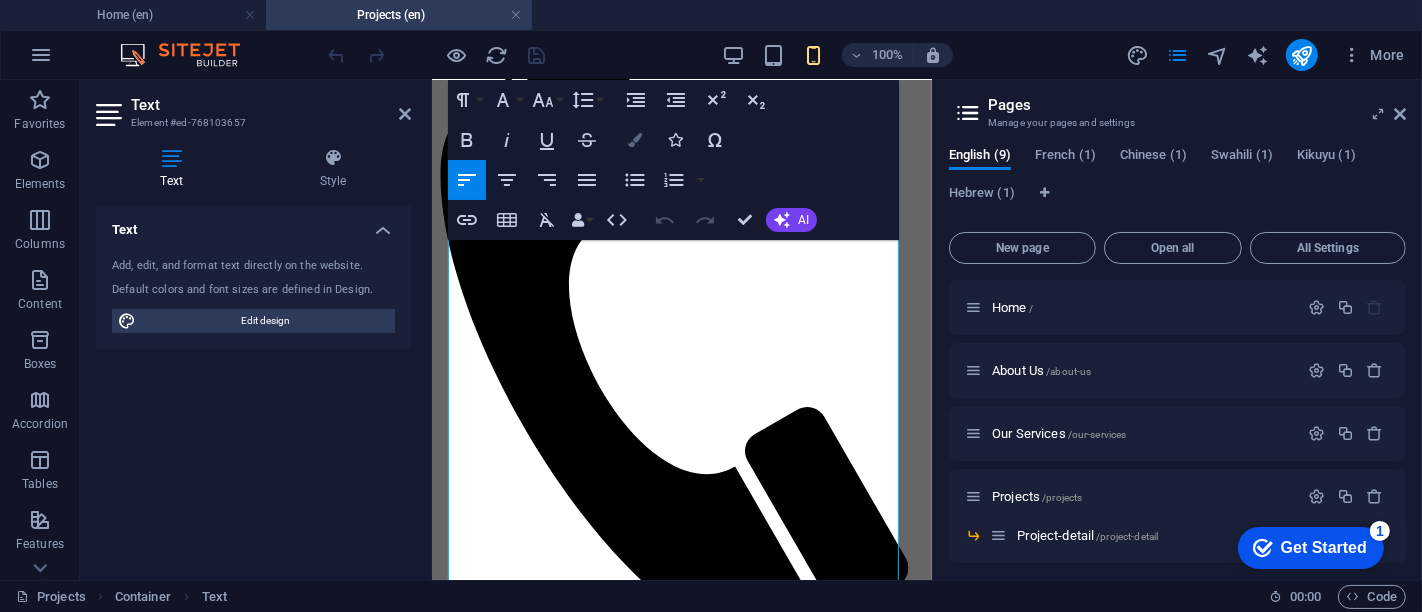 click at bounding box center (635, 140) 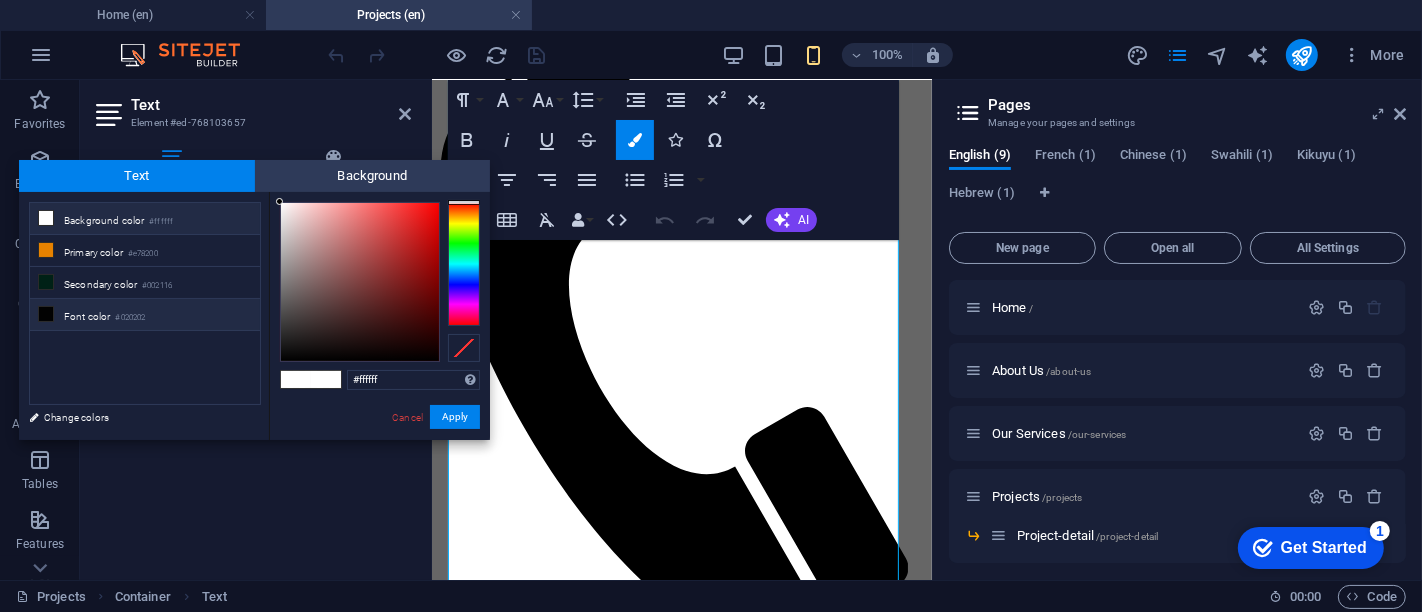 click on "Font color
#020202" at bounding box center [145, 315] 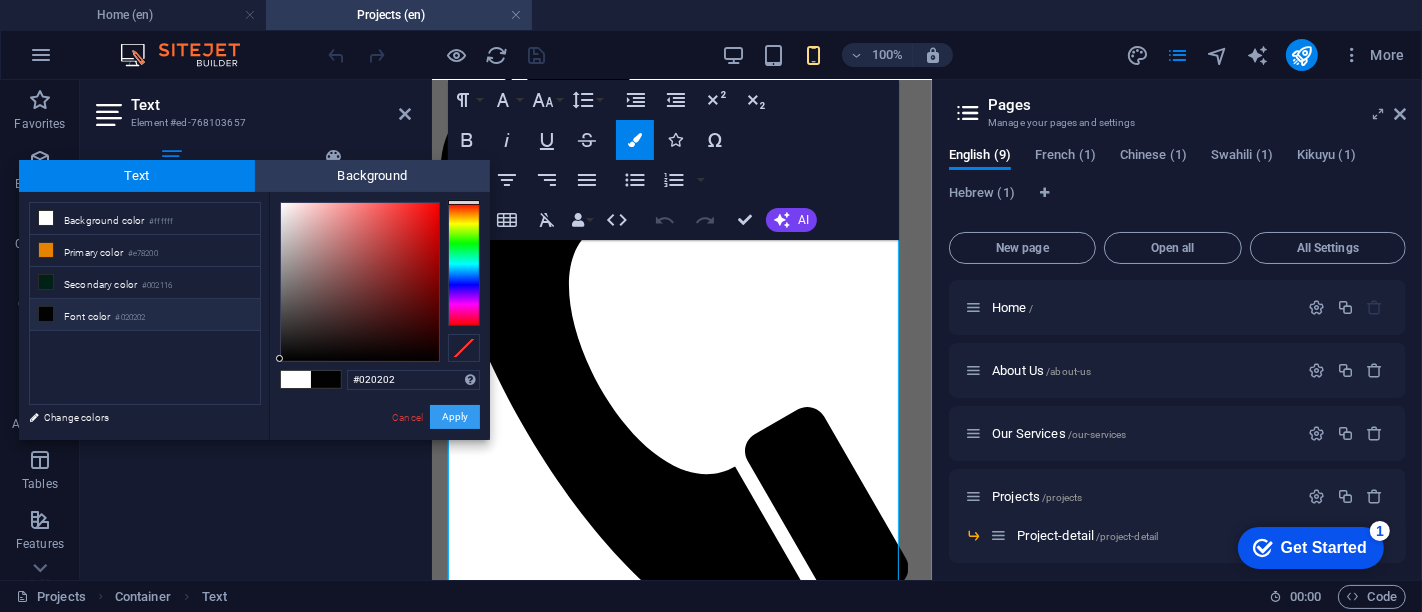 click on "Apply" at bounding box center (455, 417) 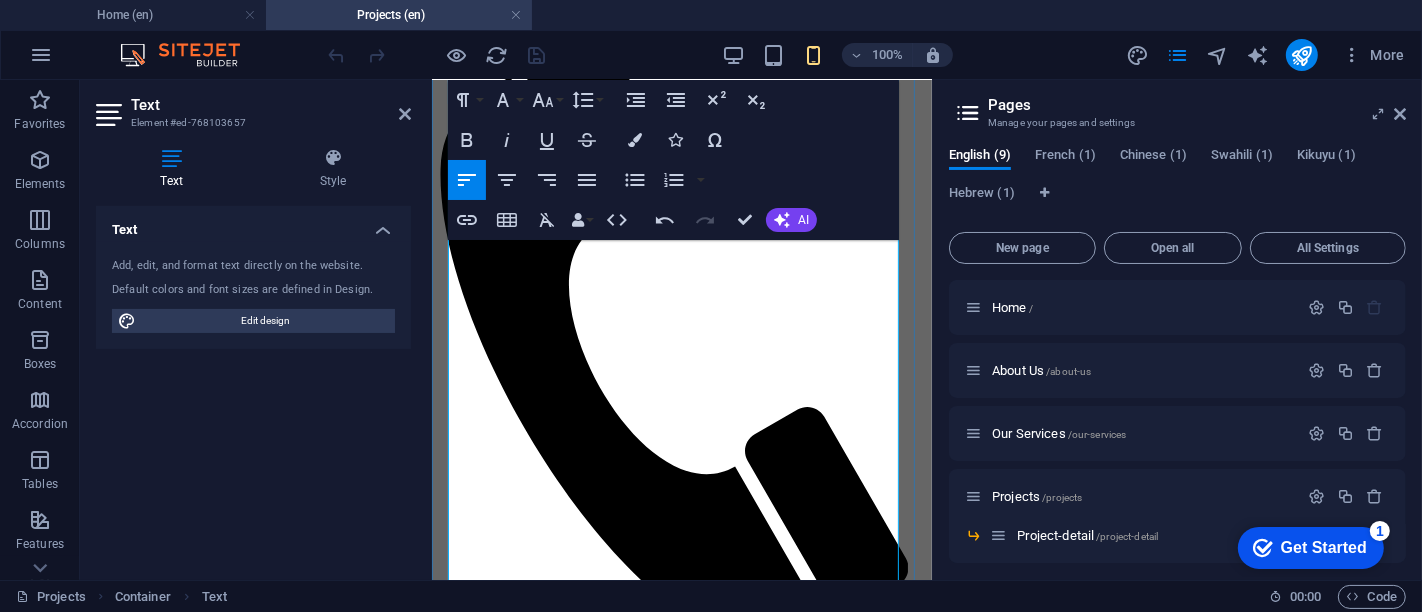 click on "> “Solar-powered surveillance has cut our electricity costs while boosting security.”" at bounding box center (681, 2621) 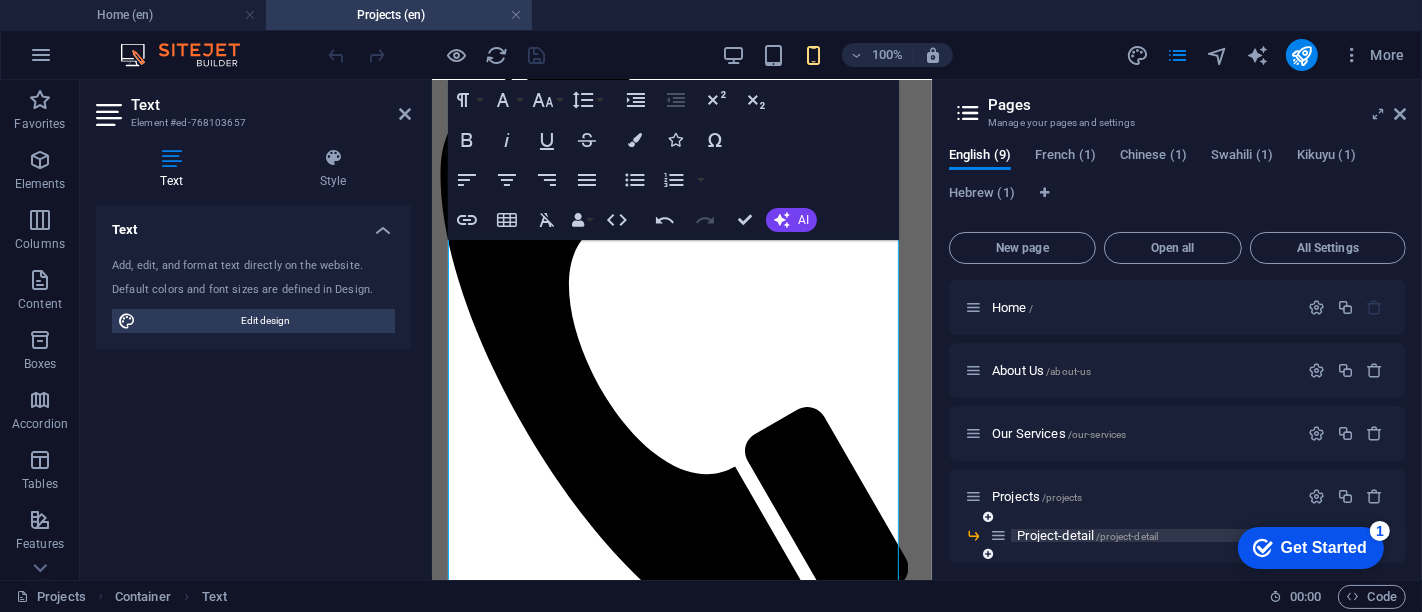 click on "Project-detail /project-detail" at bounding box center (1087, 535) 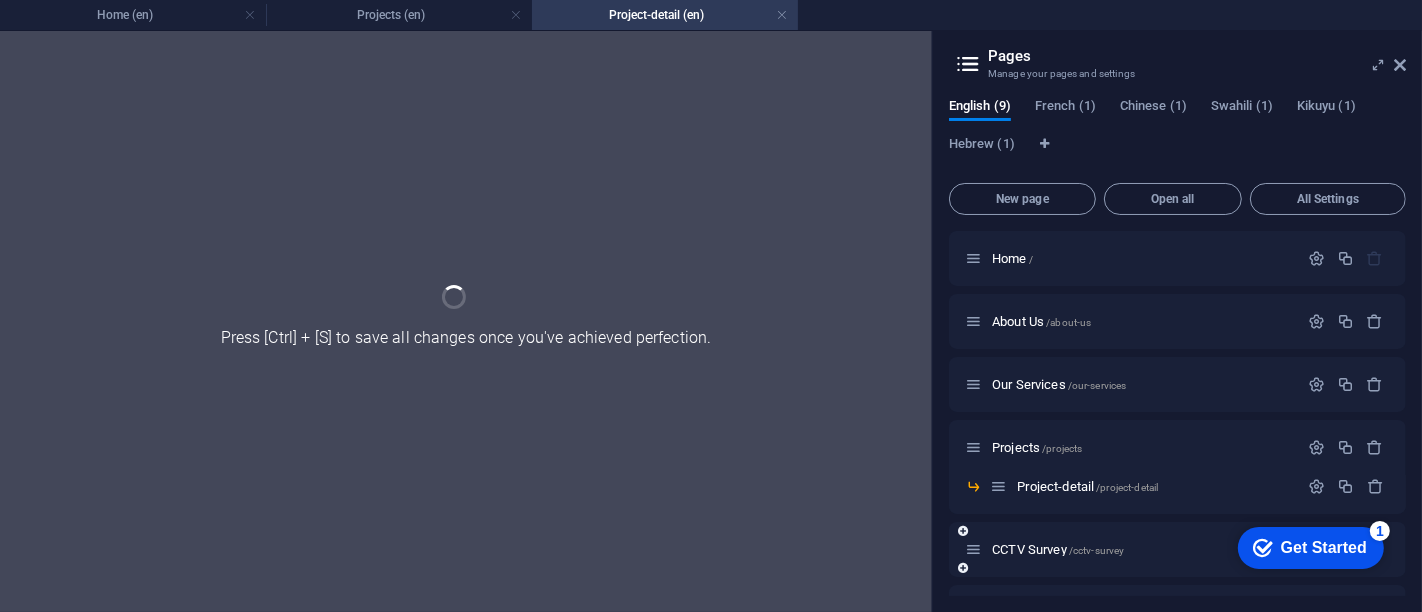 click on "CCTV Survey /cctv-survey" at bounding box center (1177, 549) 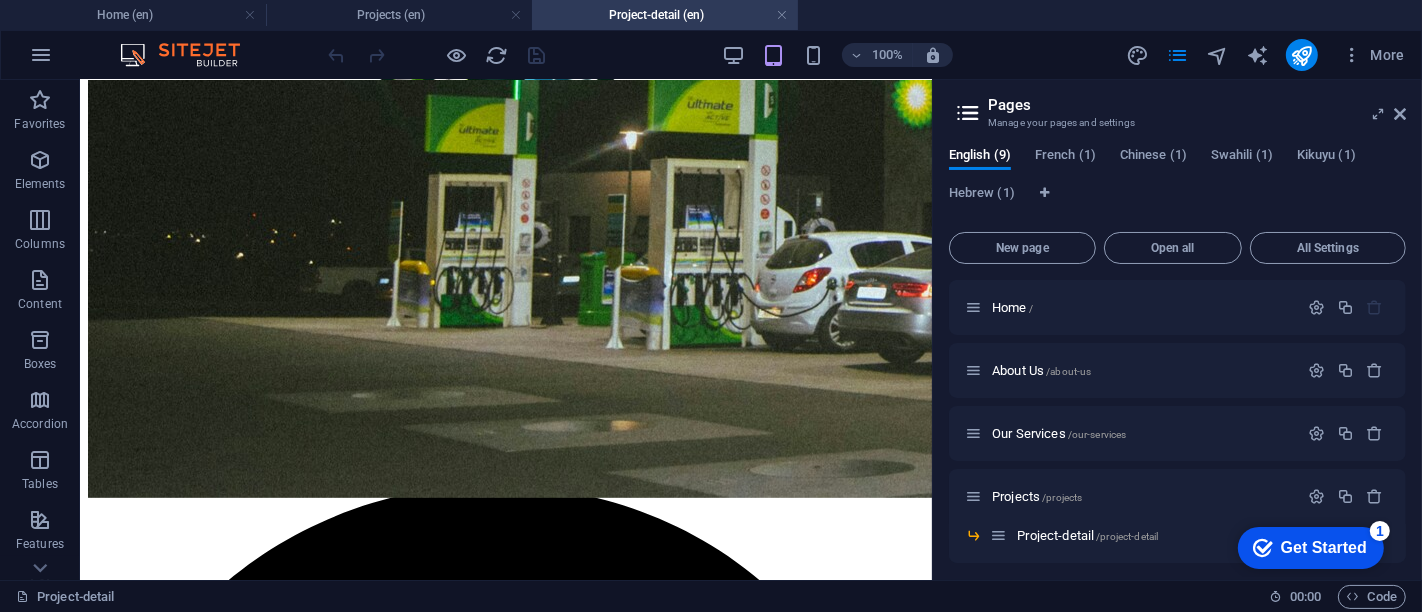 scroll, scrollTop: 860, scrollLeft: 0, axis: vertical 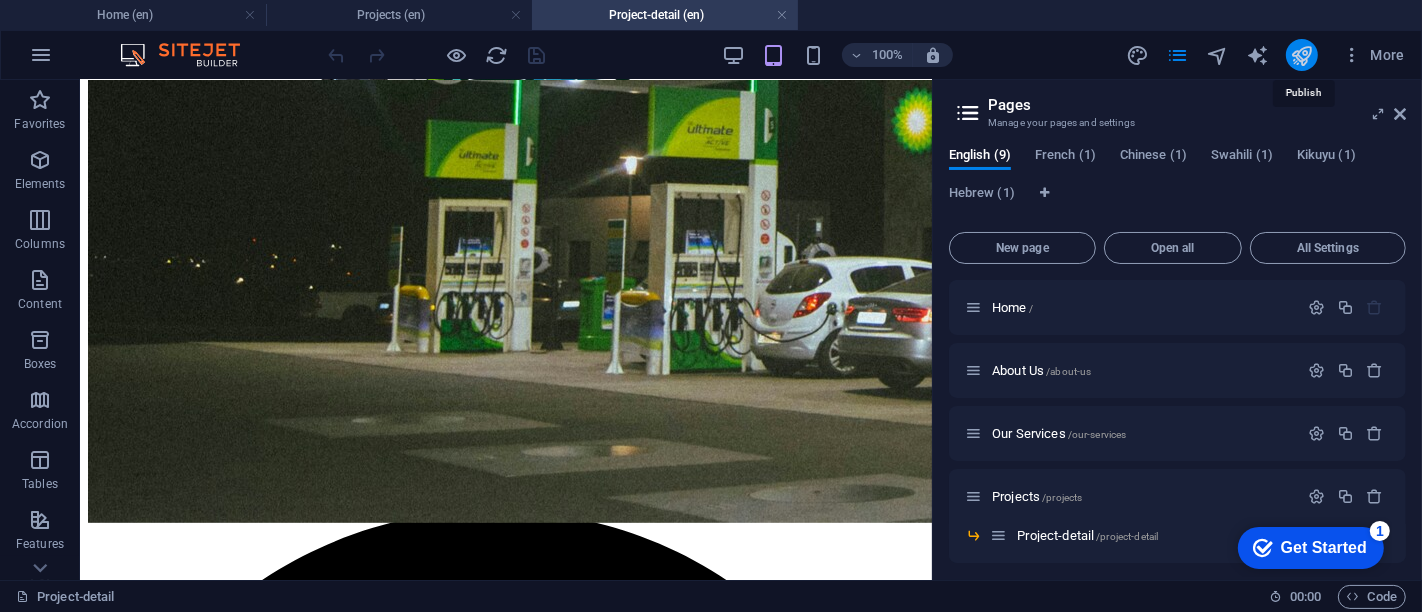 click at bounding box center (1301, 55) 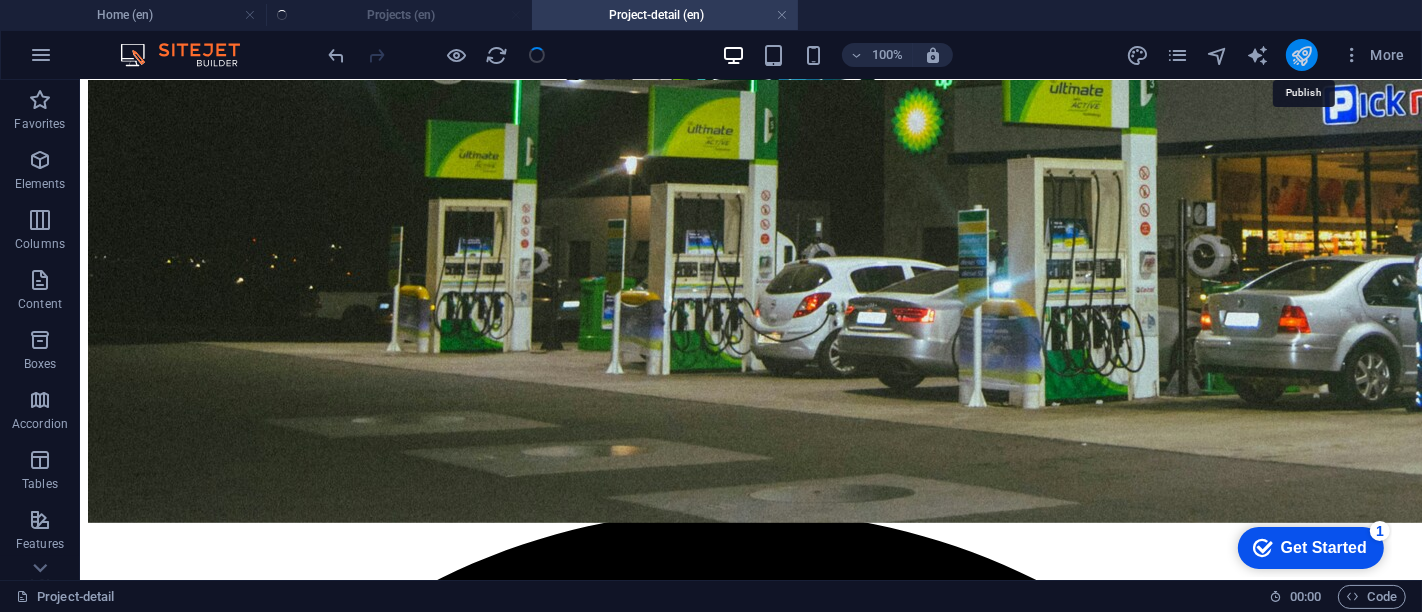 scroll, scrollTop: 827, scrollLeft: 0, axis: vertical 